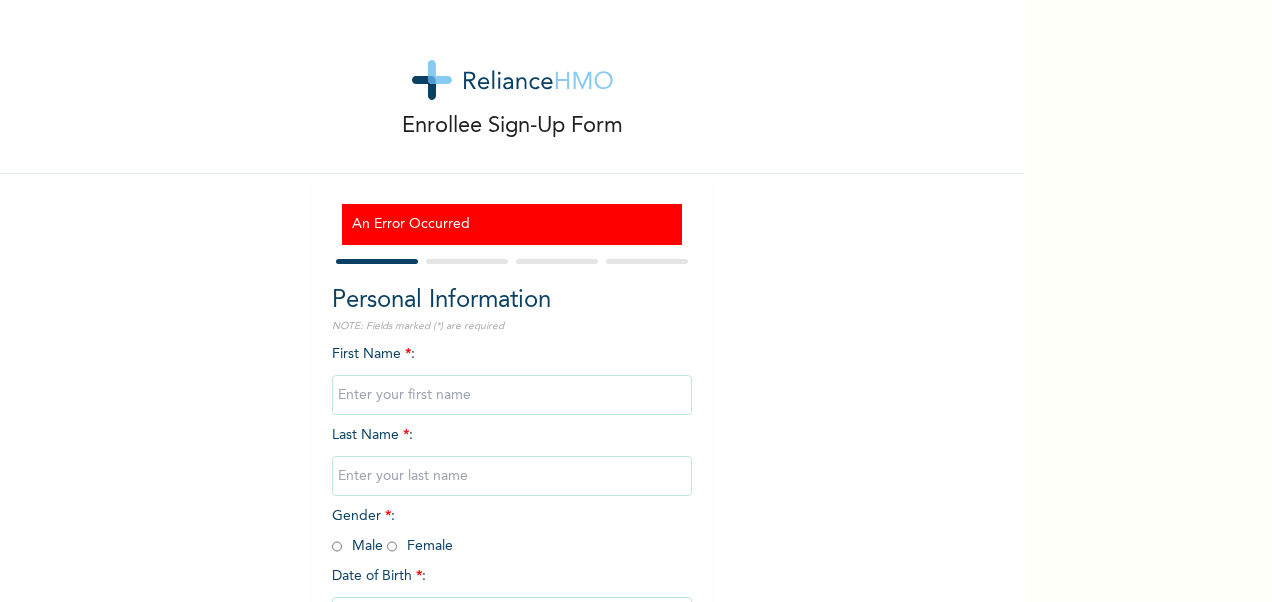 scroll, scrollTop: 0, scrollLeft: 0, axis: both 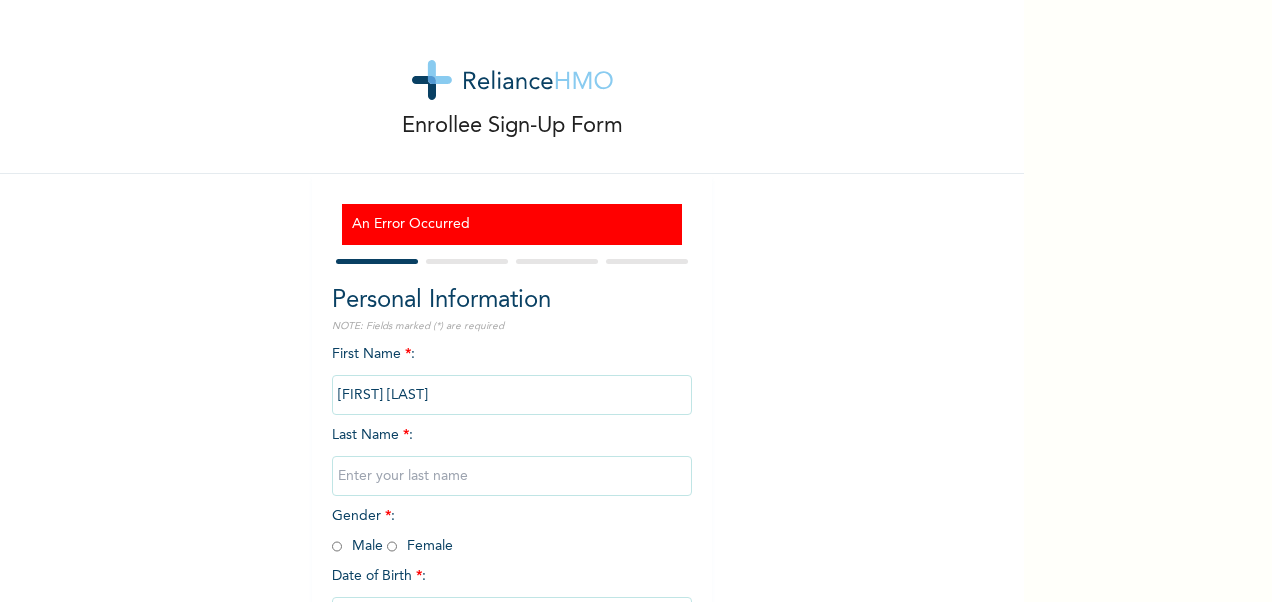 type on "[LAST]" 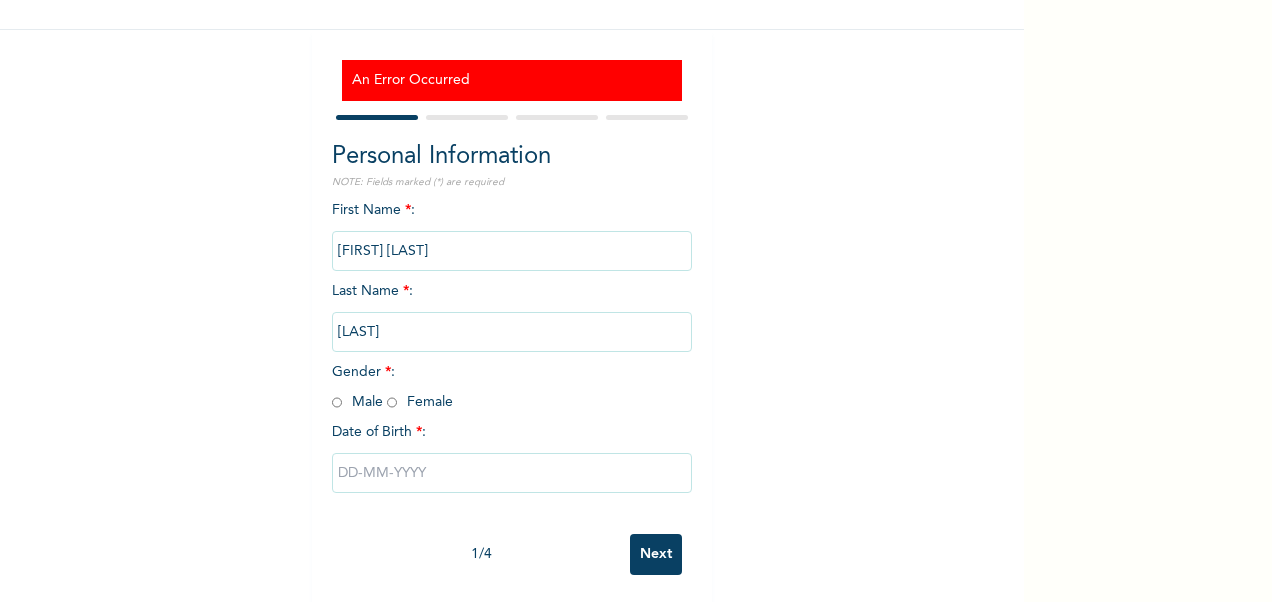 scroll, scrollTop: 164, scrollLeft: 0, axis: vertical 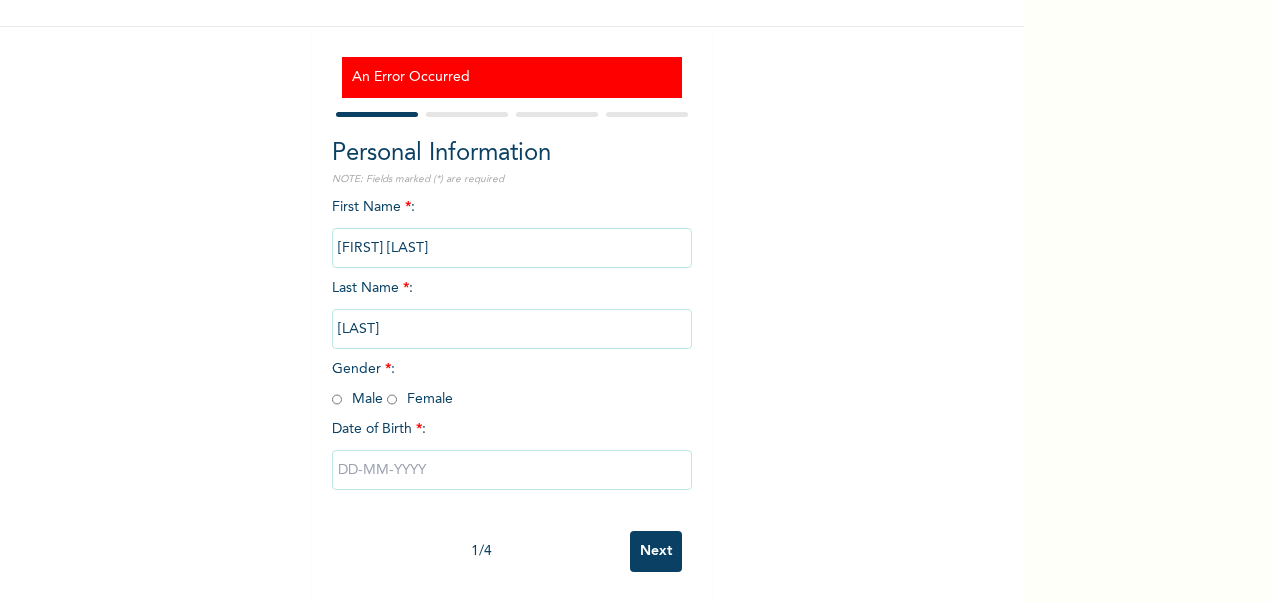 click at bounding box center (392, 399) 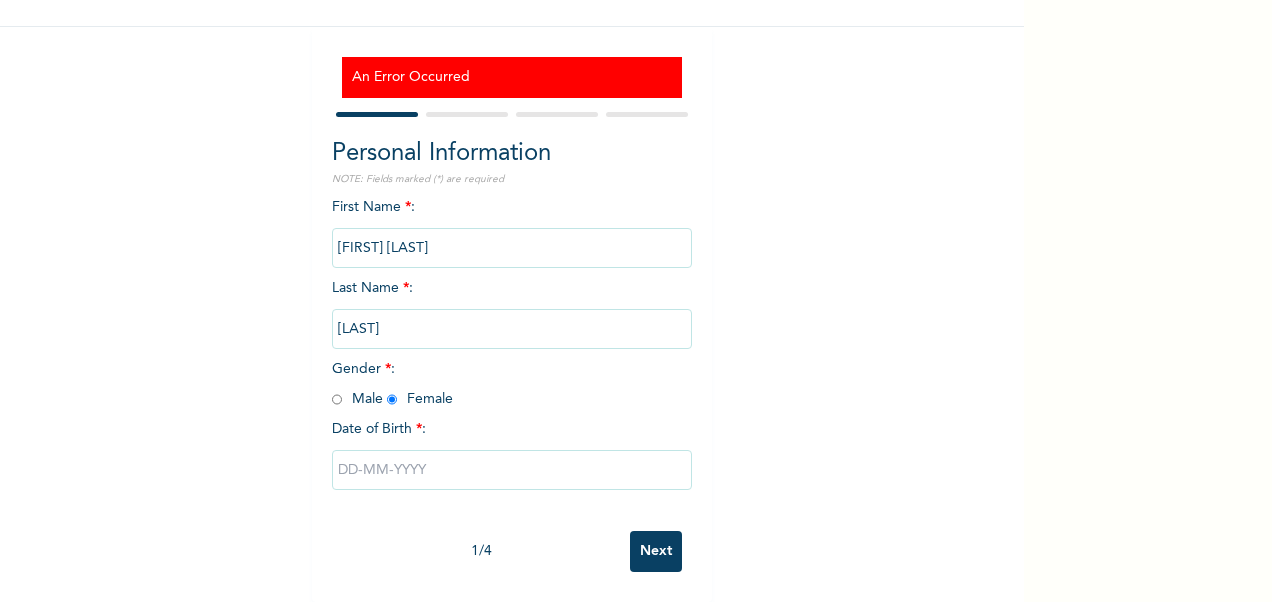 click at bounding box center [512, 470] 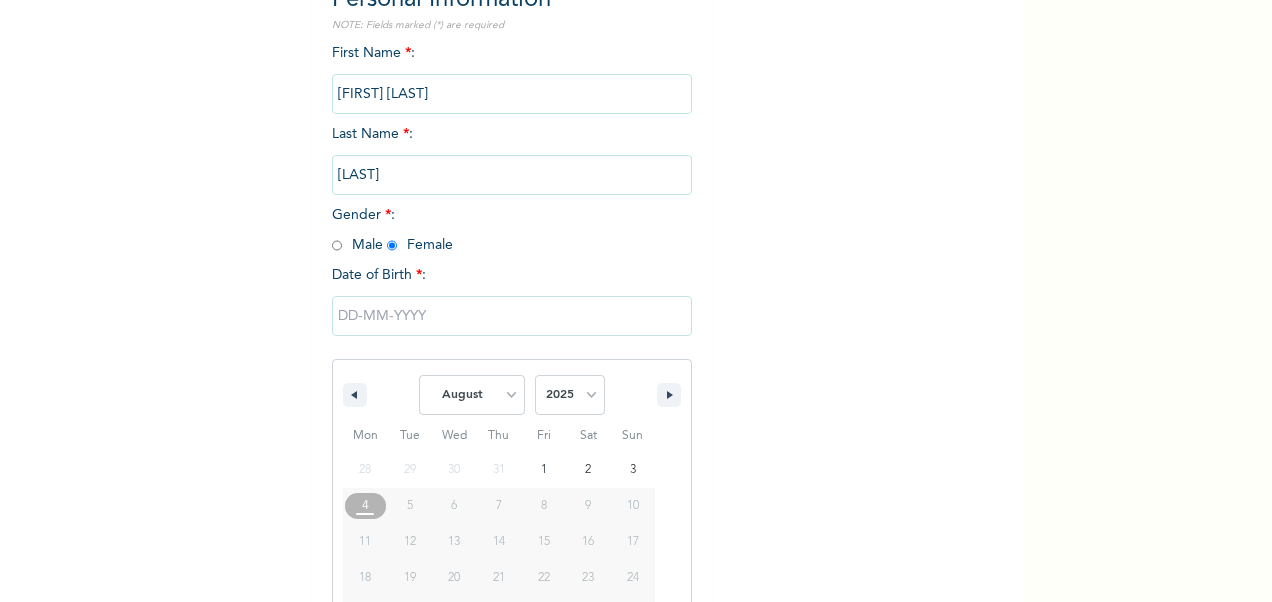 scroll, scrollTop: 370, scrollLeft: 0, axis: vertical 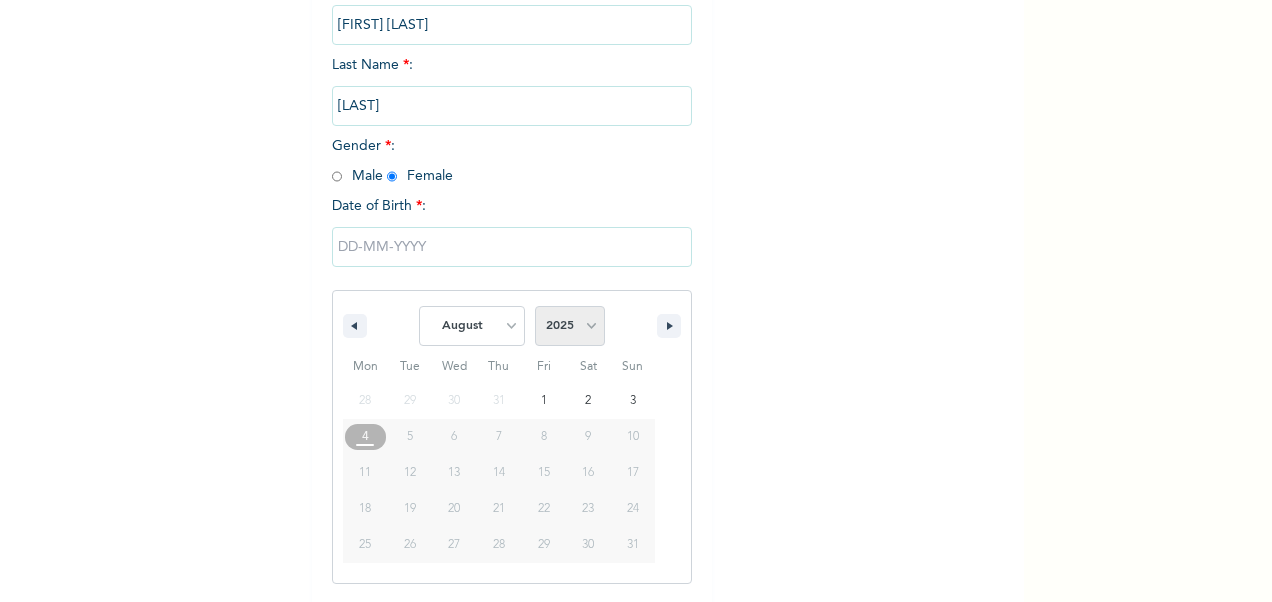 click on "2025 2024 2023 2022 2021 2020 2019 2018 2017 2016 2015 2014 2013 2012 2011 2010 2009 2008 2007 2006 2005 2004 2003 2002 2001 2000 1999 1998 1997 1996 1995 1994 1993 1992 1991 1990 1989 1988 1987 1986 1985 1984 1983 1982 1981 1980 1979 1978 1977 1976 1975 1974 1973 1972 1971 1970 1969 1968 1967 1966 1965 1964 1963 1962 1961 1960 1959 1958 1957 1956 1955 1954 1953 1952 1951 1950 1949 1948 1947 1946 1945 1944 1943 1942 1941 1940 1939 1938 1937 1936 1935 1934 1933 1932 1931 1930 1929 1928 1927 1926 1925 1924 1923 1922 1921 1920 1919 1918 1917 1916 1915 1914 1913 1912 1911 1910 1909 1908 1907 1906 1905" at bounding box center (570, 326) 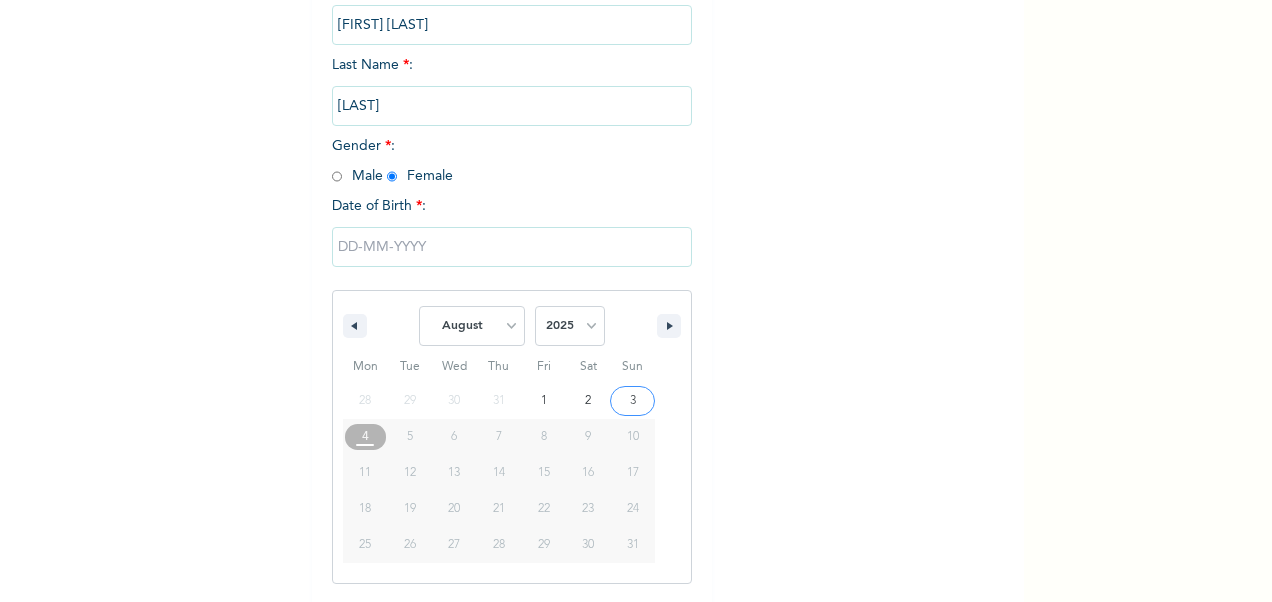 select on "1990" 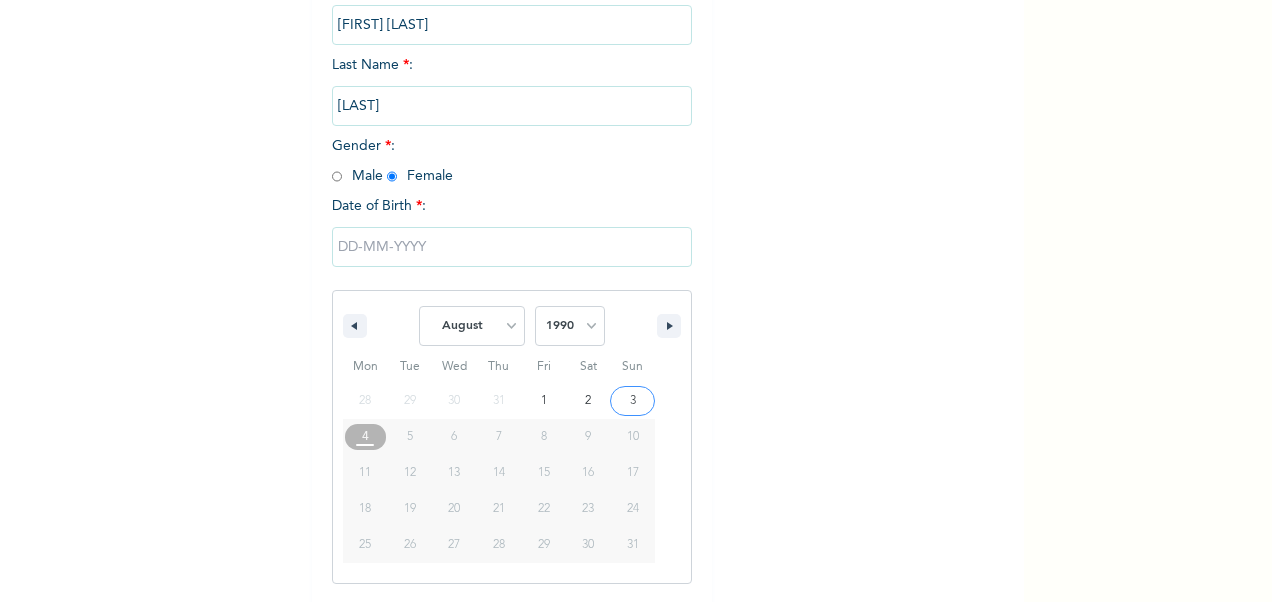 click on "2025 2024 2023 2022 2021 2020 2019 2018 2017 2016 2015 2014 2013 2012 2011 2010 2009 2008 2007 2006 2005 2004 2003 2002 2001 2000 1999 1998 1997 1996 1995 1994 1993 1992 1991 1990 1989 1988 1987 1986 1985 1984 1983 1982 1981 1980 1979 1978 1977 1976 1975 1974 1973 1972 1971 1970 1969 1968 1967 1966 1965 1964 1963 1962 1961 1960 1959 1958 1957 1956 1955 1954 1953 1952 1951 1950 1949 1948 1947 1946 1945 1944 1943 1942 1941 1940 1939 1938 1937 1936 1935 1934 1933 1932 1931 1930 1929 1928 1927 1926 1925 1924 1923 1922 1921 1920 1919 1918 1917 1916 1915 1914 1913 1912 1911 1910 1909 1908 1907 1906 1905" at bounding box center (570, 326) 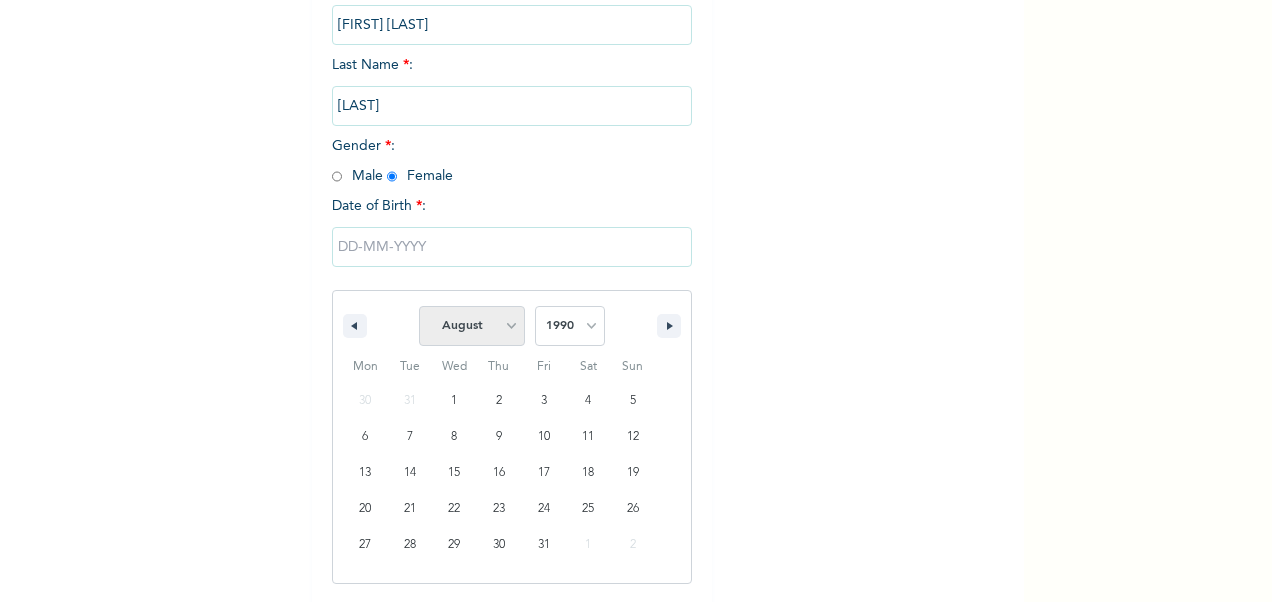 click on "January February March April May June July August September October November December" at bounding box center [472, 326] 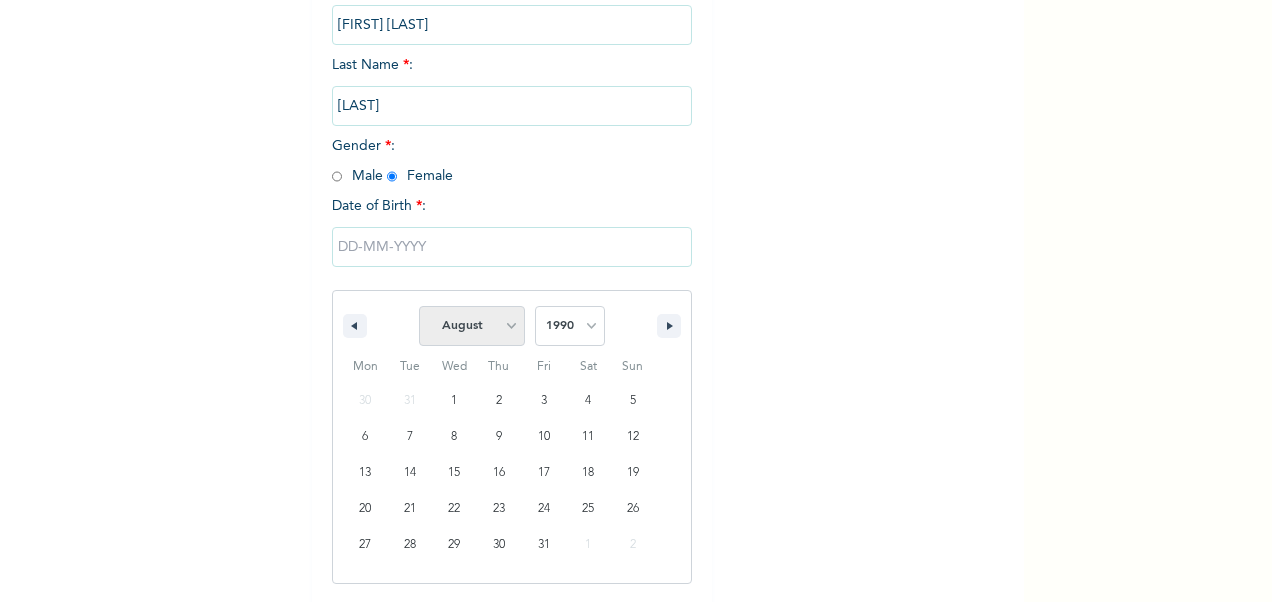 select on "9" 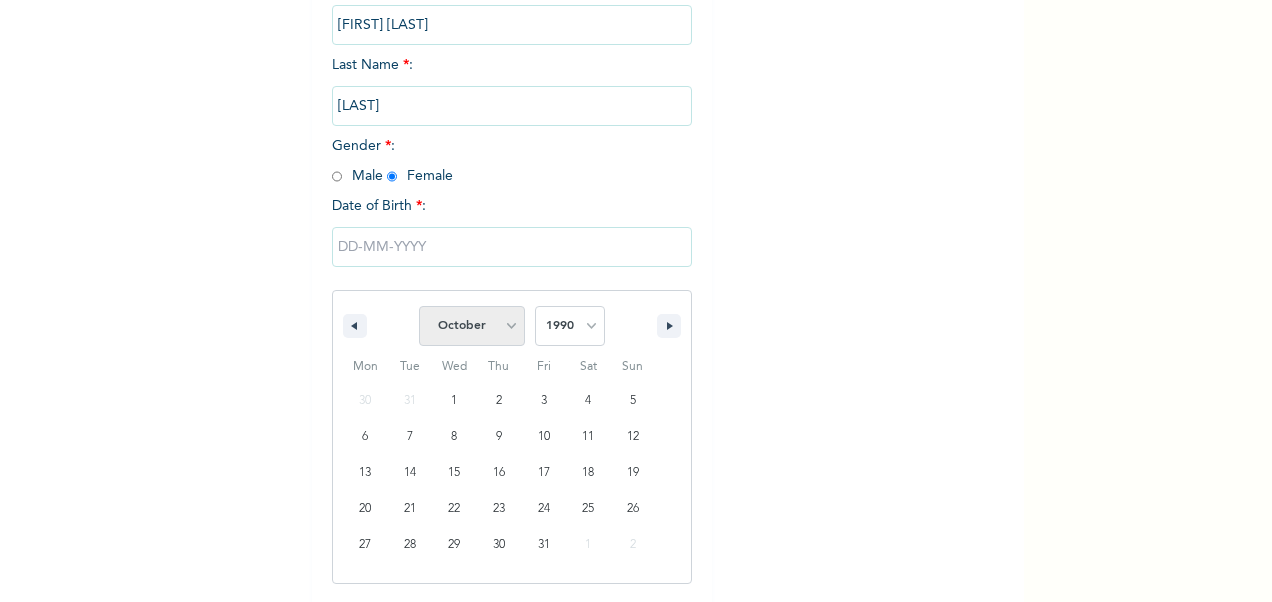 click on "January February March April May June July August September October November December" at bounding box center (472, 326) 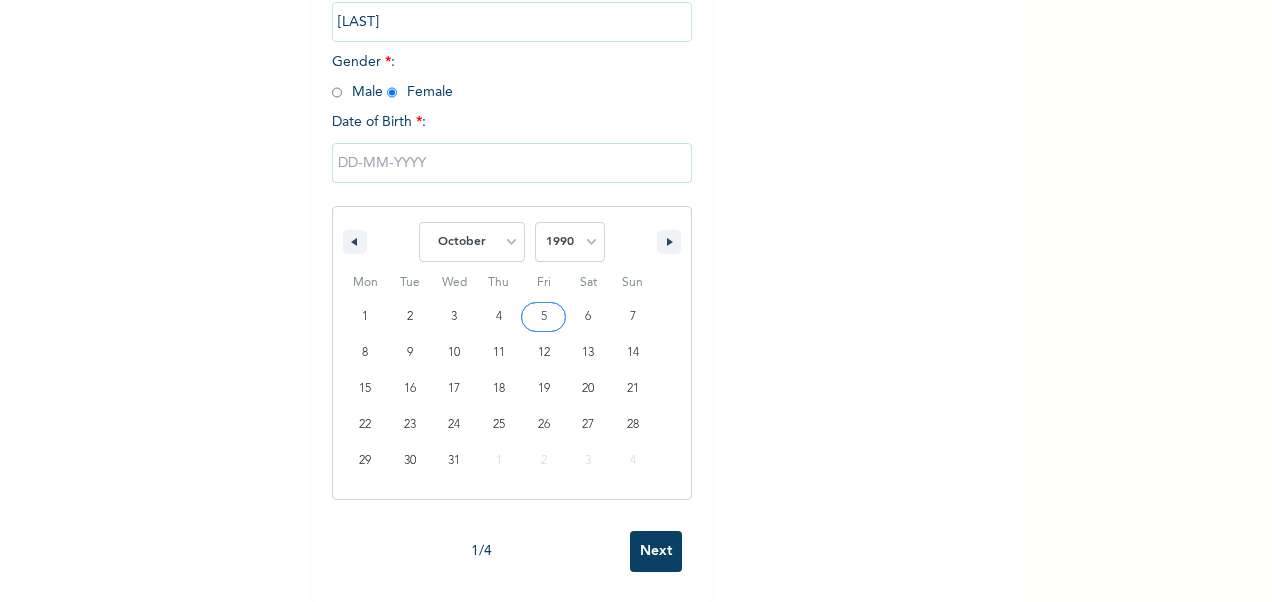 scroll, scrollTop: 472, scrollLeft: 0, axis: vertical 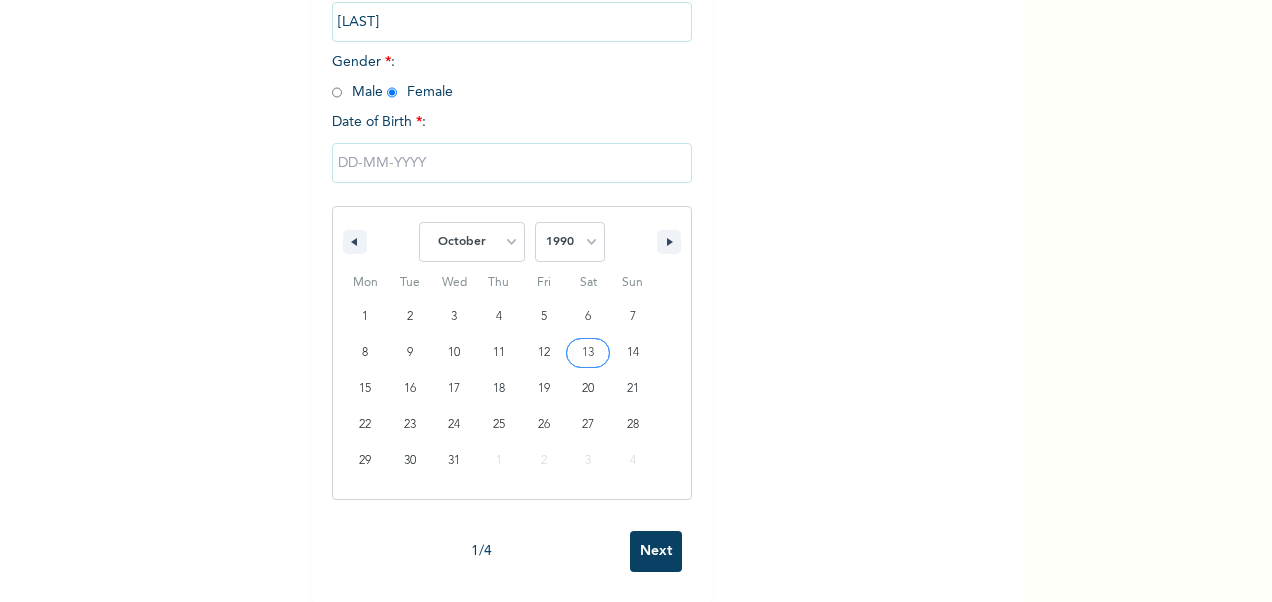 type on "[DATE]" 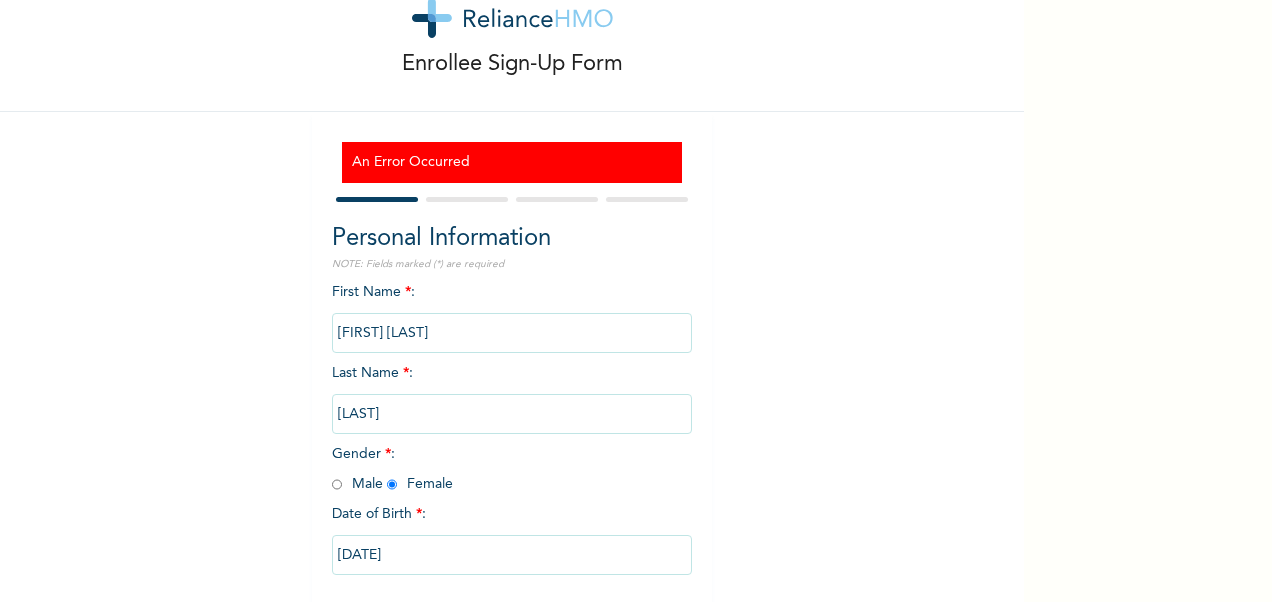scroll, scrollTop: 164, scrollLeft: 0, axis: vertical 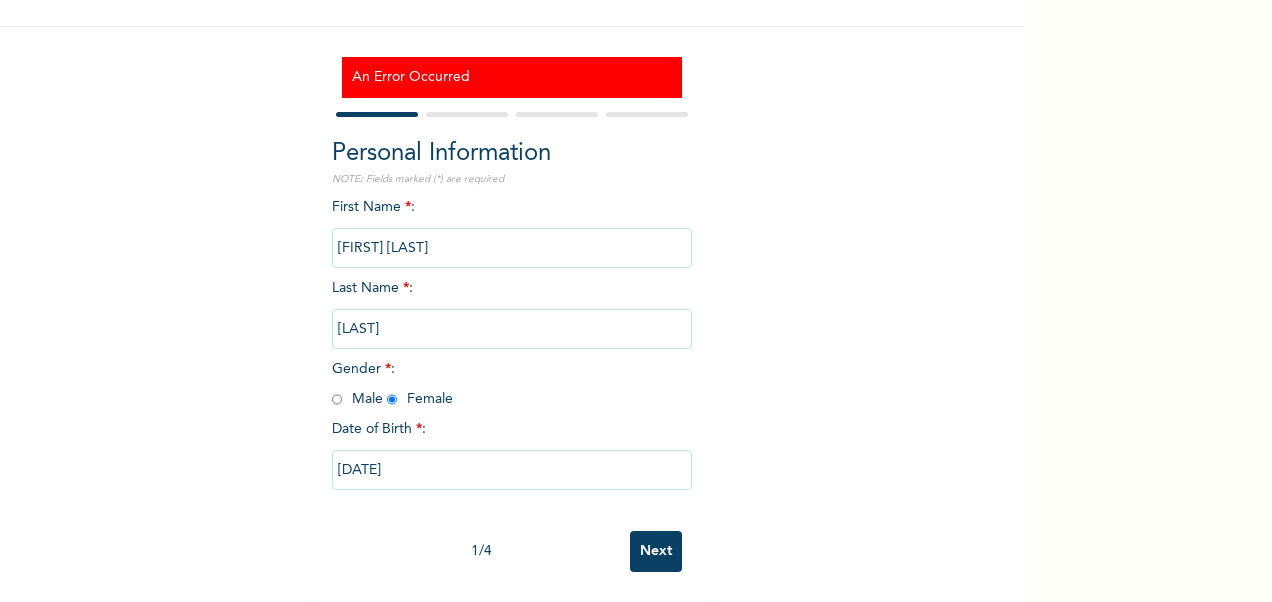 click on "Next" at bounding box center (656, 551) 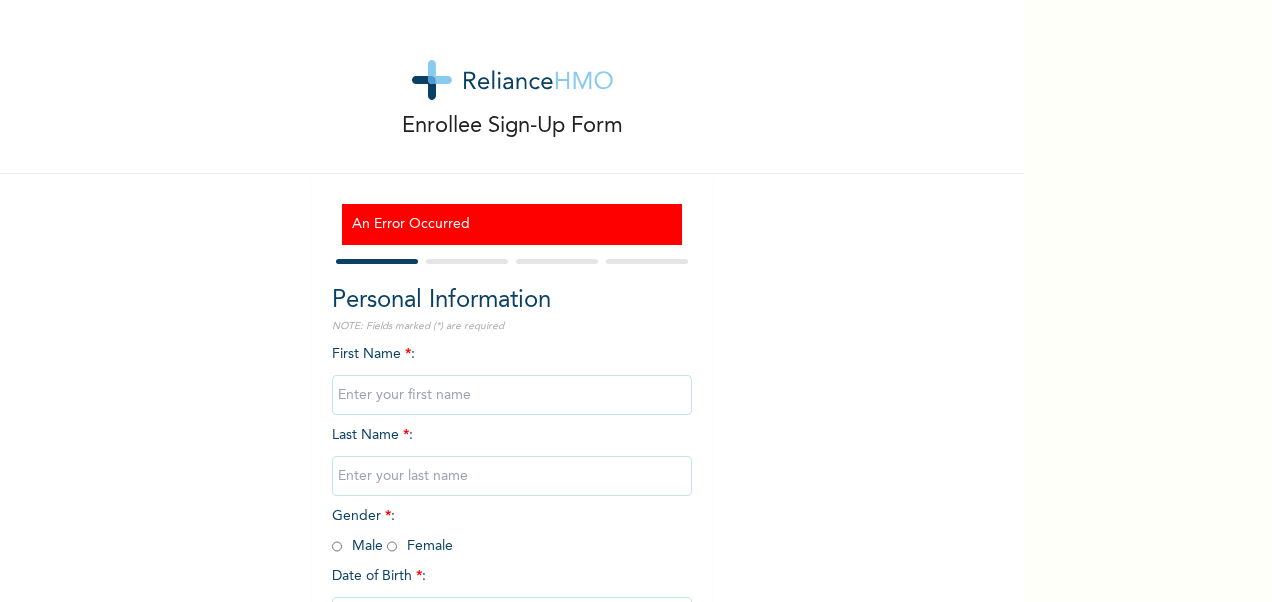 scroll, scrollTop: 0, scrollLeft: 0, axis: both 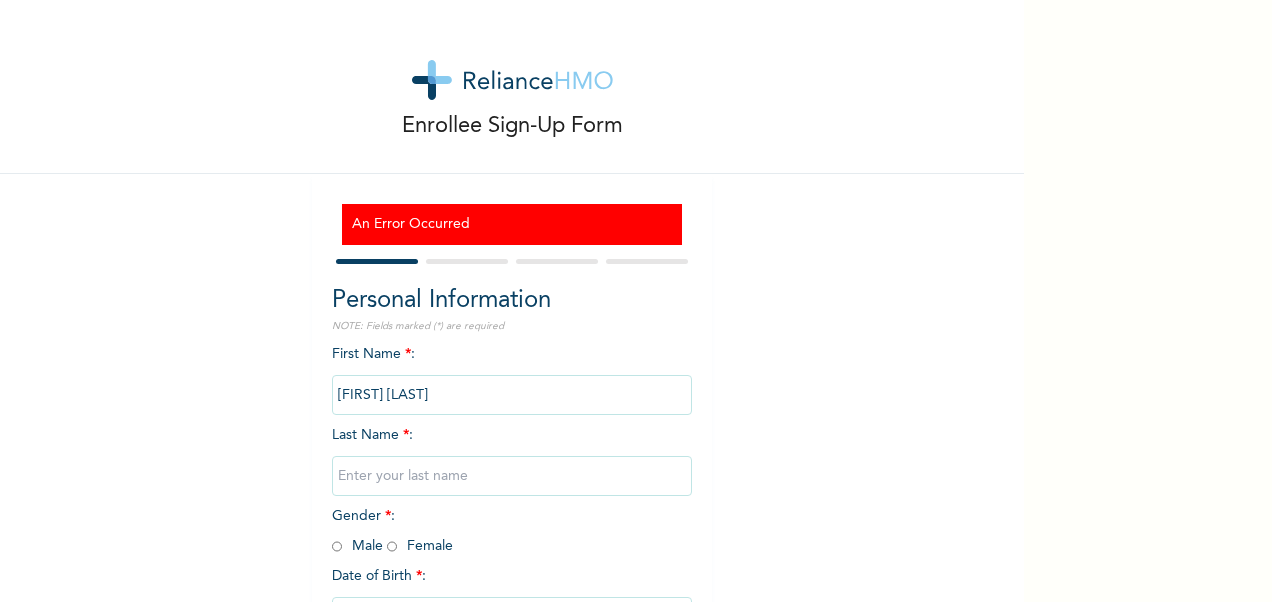 type on "[LAST]" 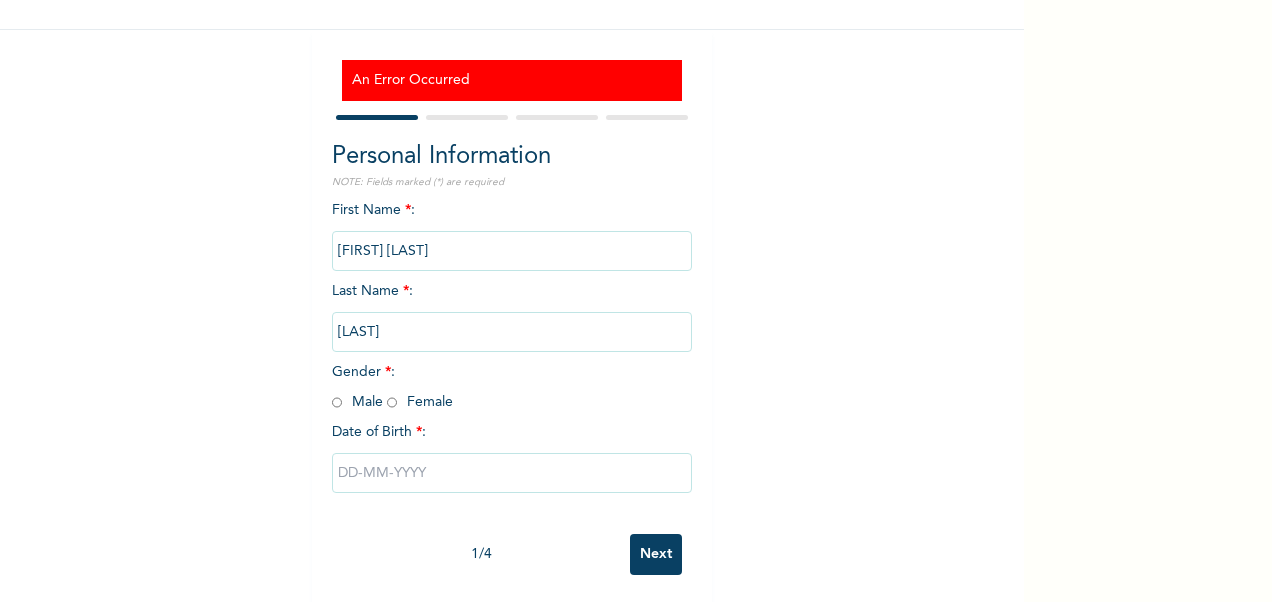 scroll, scrollTop: 164, scrollLeft: 0, axis: vertical 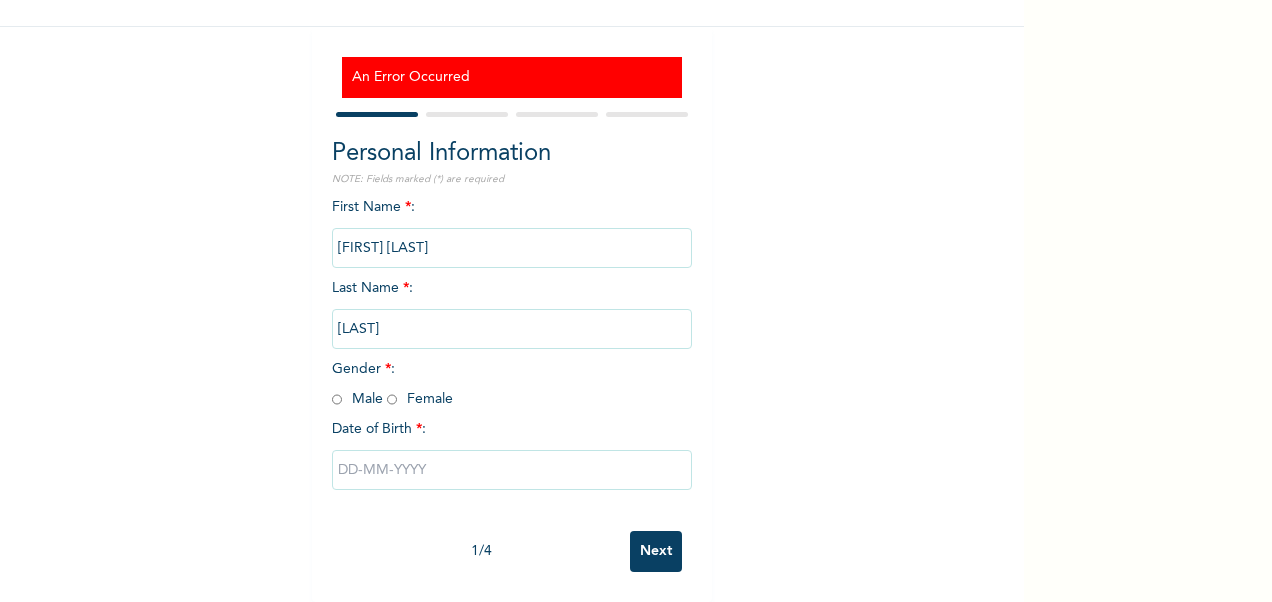 click at bounding box center (392, 399) 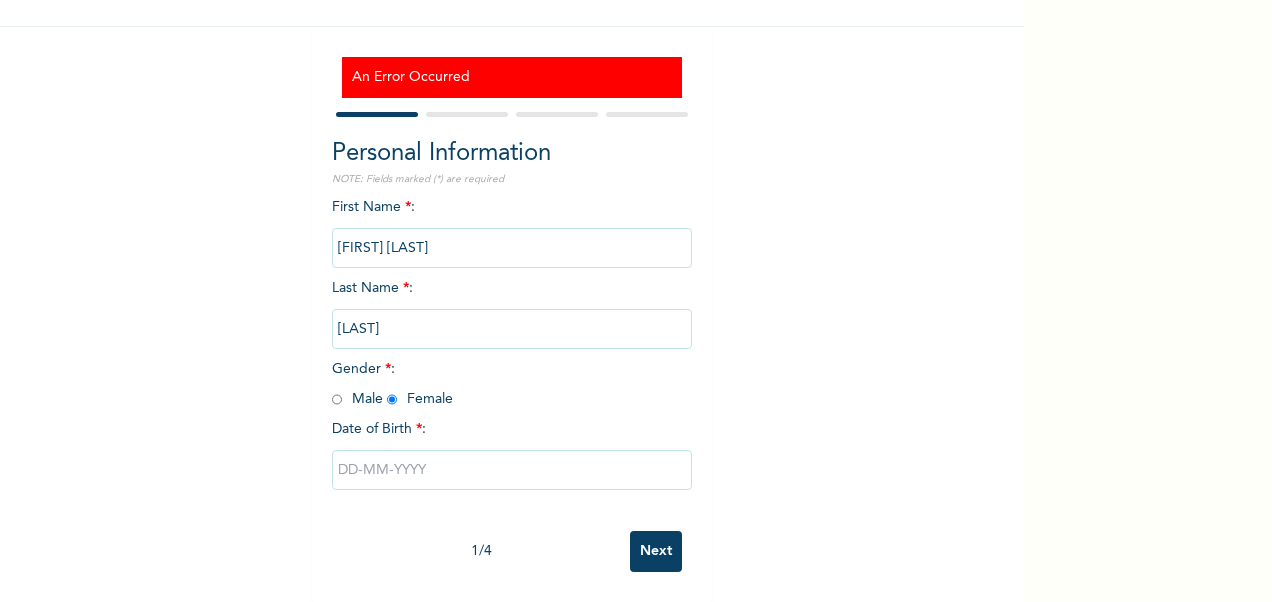 radio on "true" 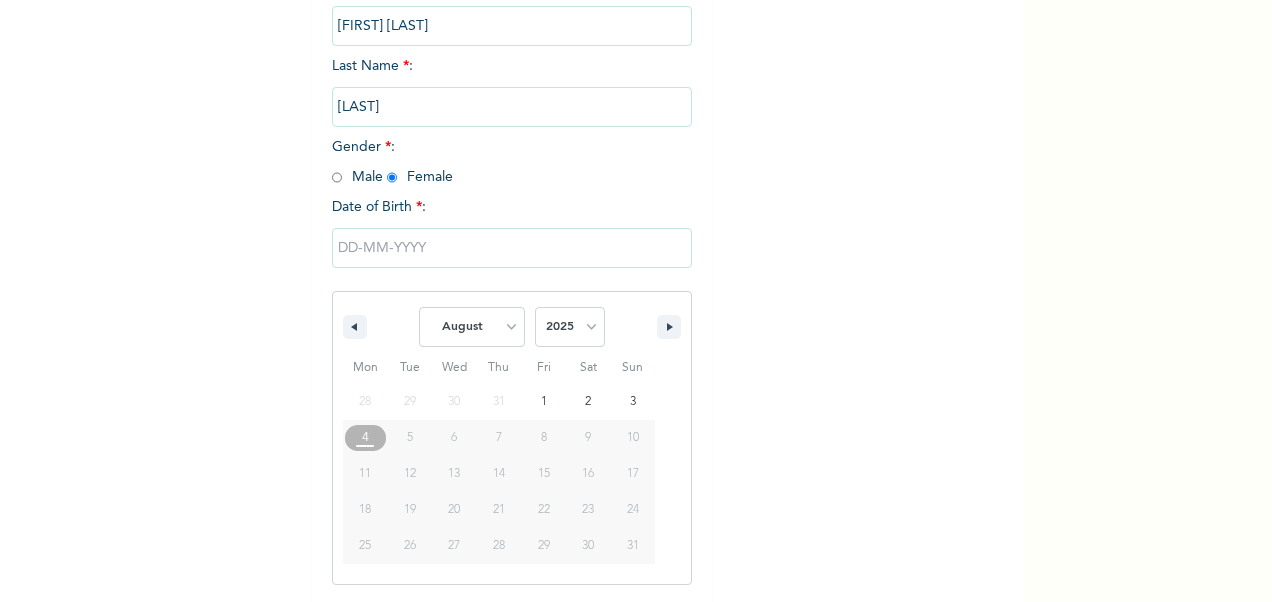 scroll, scrollTop: 370, scrollLeft: 0, axis: vertical 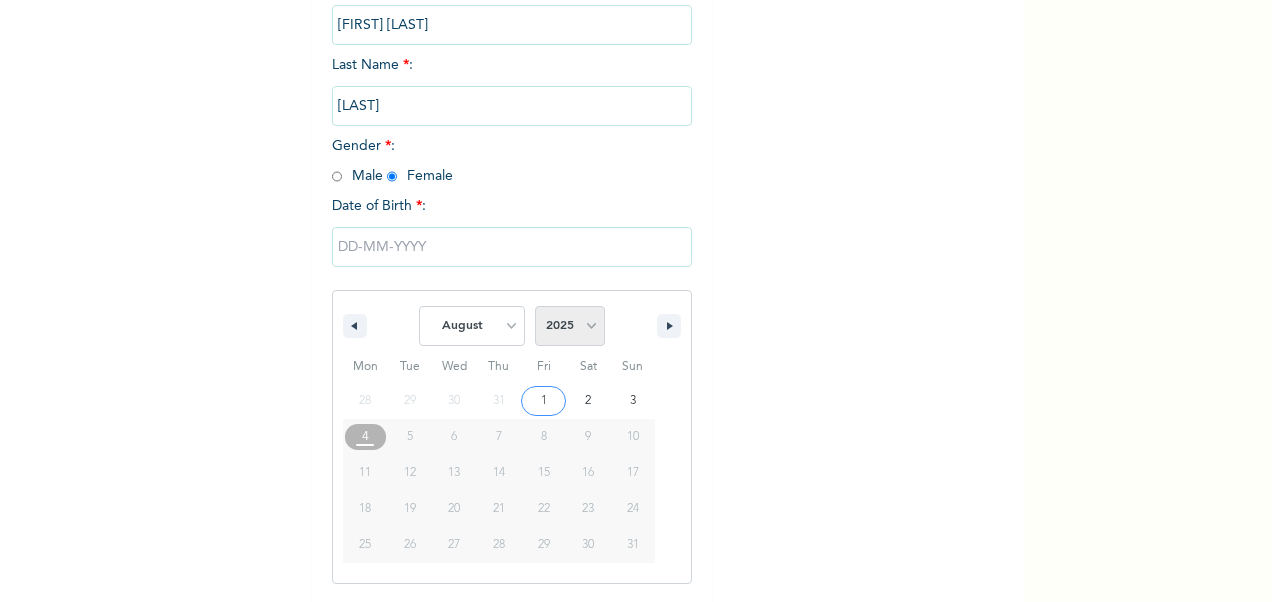 click on "2025 2024 2023 2022 2021 2020 2019 2018 2017 2016 2015 2014 2013 2012 2011 2010 2009 2008 2007 2006 2005 2004 2003 2002 2001 2000 1999 1998 1997 1996 1995 1994 1993 1992 1991 1990 1989 1988 1987 1986 1985 1984 1983 1982 1981 1980 1979 1978 1977 1976 1975 1974 1973 1972 1971 1970 1969 1968 1967 1966 1965 1964 1963 1962 1961 1960 1959 1958 1957 1956 1955 1954 1953 1952 1951 1950 1949 1948 1947 1946 1945 1944 1943 1942 1941 1940 1939 1938 1937 1936 1935 1934 1933 1932 1931 1930 1929 1928 1927 1926 1925 1924 1923 1922 1921 1920 1919 1918 1917 1916 1915 1914 1913 1912 1911 1910 1909 1908 1907 1906 1905" at bounding box center [570, 326] 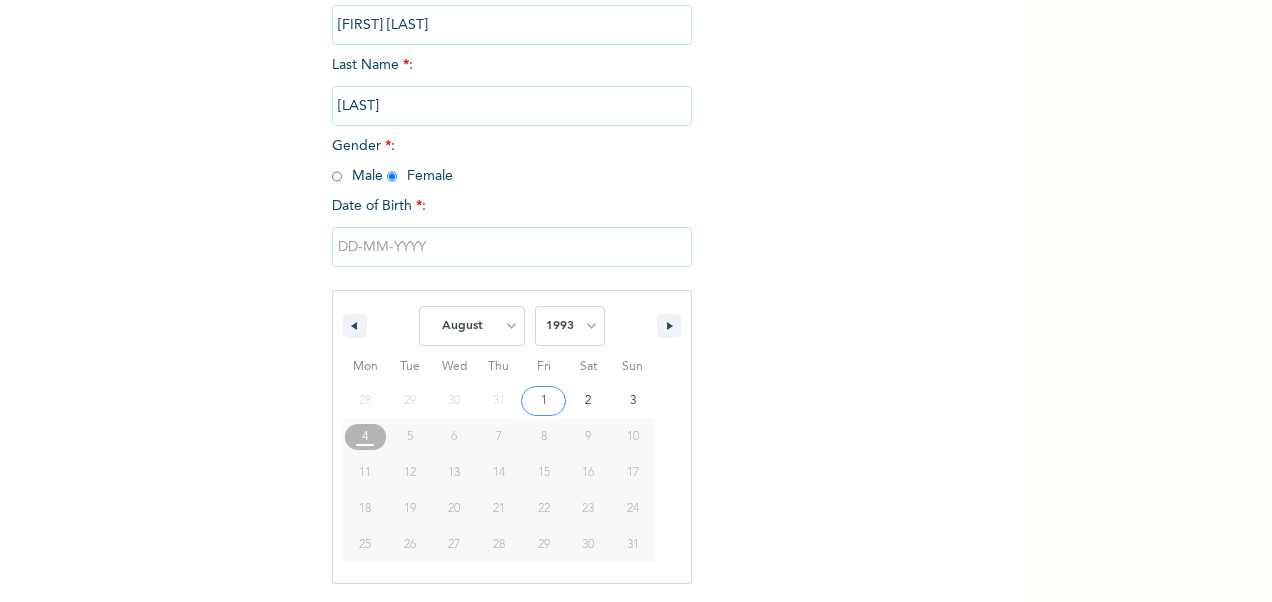 click on "2025 2024 2023 2022 2021 2020 2019 2018 2017 2016 2015 2014 2013 2012 2011 2010 2009 2008 2007 2006 2005 2004 2003 2002 2001 2000 1999 1998 1997 1996 1995 1994 1993 1992 1991 1990 1989 1988 1987 1986 1985 1984 1983 1982 1981 1980 1979 1978 1977 1976 1975 1974 1973 1972 1971 1970 1969 1968 1967 1966 1965 1964 1963 1962 1961 1960 1959 1958 1957 1956 1955 1954 1953 1952 1951 1950 1949 1948 1947 1946 1945 1944 1943 1942 1941 1940 1939 1938 1937 1936 1935 1934 1933 1932 1931 1930 1929 1928 1927 1926 1925 1924 1923 1922 1921 1920 1919 1918 1917 1916 1915 1914 1913 1912 1911 1910 1909 1908 1907 1906 1905" at bounding box center (570, 326) 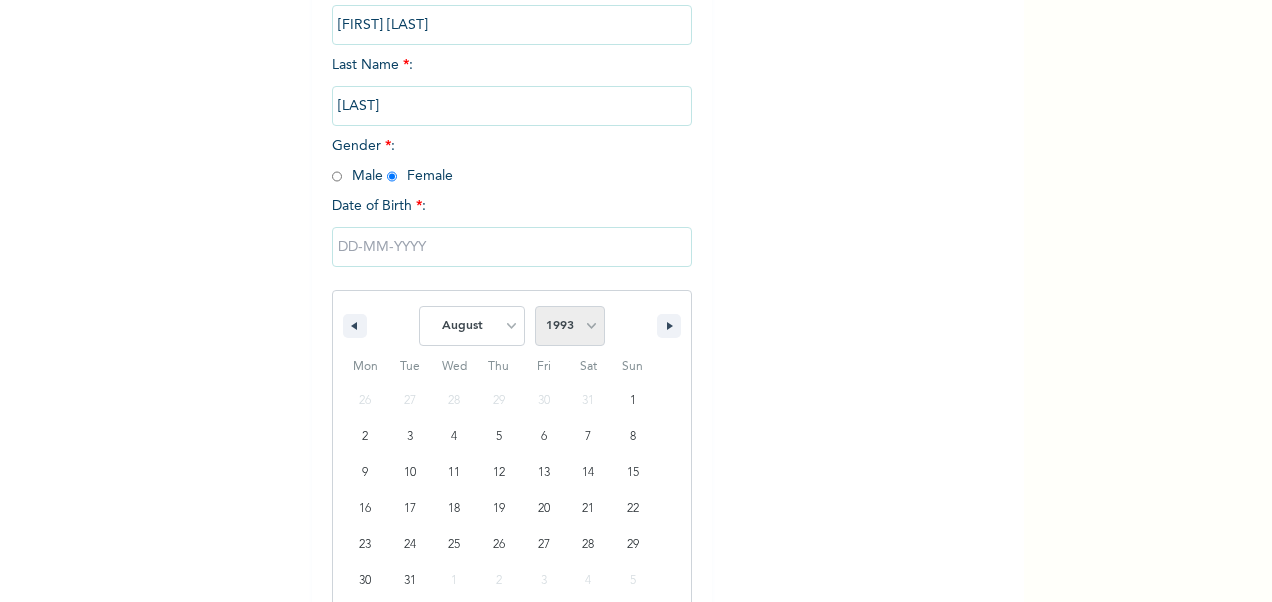 click on "2025 2024 2023 2022 2021 2020 2019 2018 2017 2016 2015 2014 2013 2012 2011 2010 2009 2008 2007 2006 2005 2004 2003 2002 2001 2000 1999 1998 1997 1996 1995 1994 1993 1992 1991 1990 1989 1988 1987 1986 1985 1984 1983 1982 1981 1980 1979 1978 1977 1976 1975 1974 1973 1972 1971 1970 1969 1968 1967 1966 1965 1964 1963 1962 1961 1960 1959 1958 1957 1956 1955 1954 1953 1952 1951 1950 1949 1948 1947 1946 1945 1944 1943 1942 1941 1940 1939 1938 1937 1936 1935 1934 1933 1932 1931 1930 1929 1928 1927 1926 1925 1924 1923 1922 1921 1920 1919 1918 1917 1916 1915 1914 1913 1912 1911 1910 1909 1908 1907 1906 1905" at bounding box center (570, 326) 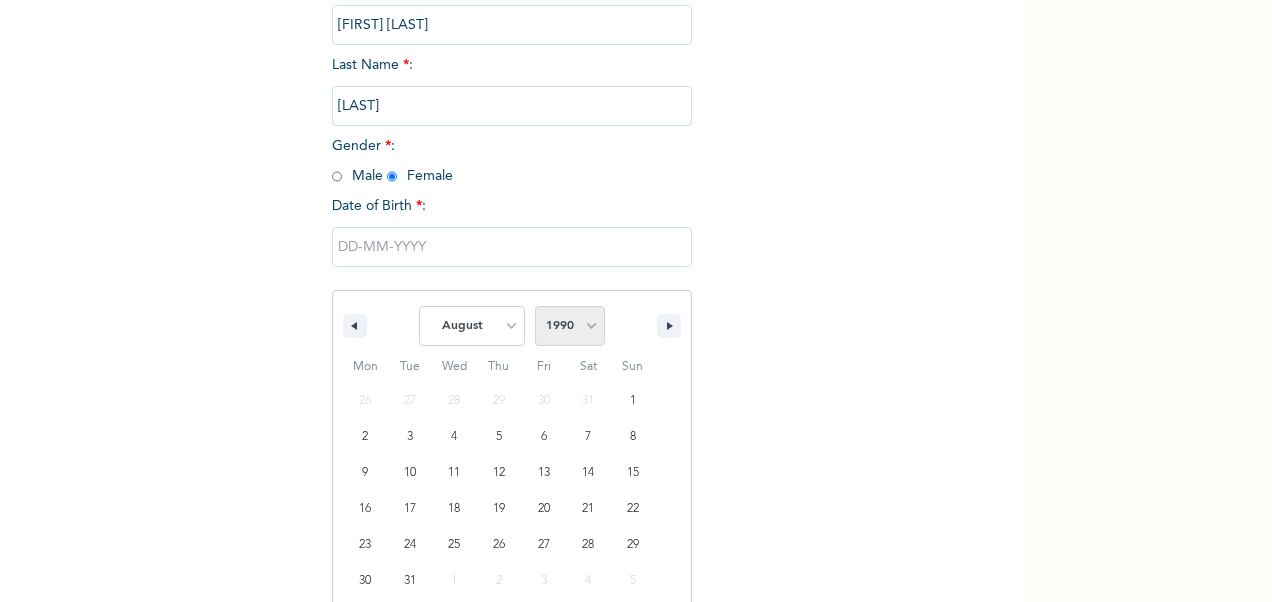 click on "2025 2024 2023 2022 2021 2020 2019 2018 2017 2016 2015 2014 2013 2012 2011 2010 2009 2008 2007 2006 2005 2004 2003 2002 2001 2000 1999 1998 1997 1996 1995 1994 1993 1992 1991 1990 1989 1988 1987 1986 1985 1984 1983 1982 1981 1980 1979 1978 1977 1976 1975 1974 1973 1972 1971 1970 1969 1968 1967 1966 1965 1964 1963 1962 1961 1960 1959 1958 1957 1956 1955 1954 1953 1952 1951 1950 1949 1948 1947 1946 1945 1944 1943 1942 1941 1940 1939 1938 1937 1936 1935 1934 1933 1932 1931 1930 1929 1928 1927 1926 1925 1924 1923 1922 1921 1920 1919 1918 1917 1916 1915 1914 1913 1912 1911 1910 1909 1908 1907 1906 1905" at bounding box center (570, 326) 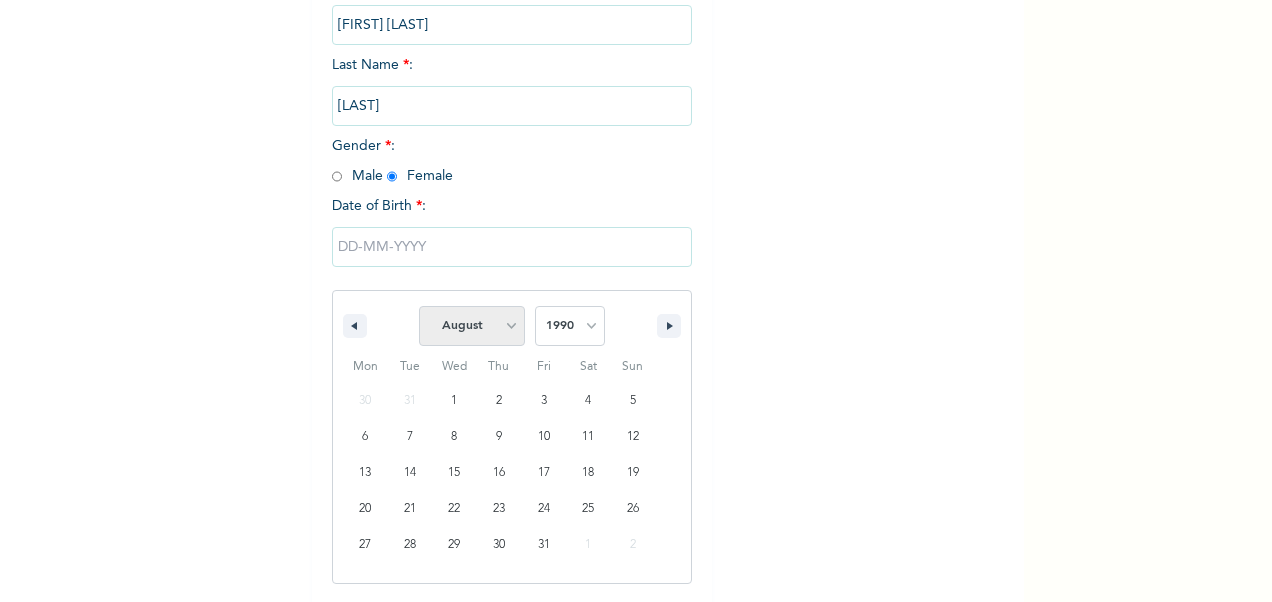 click on "January February March April May June July August September October November December" at bounding box center (472, 326) 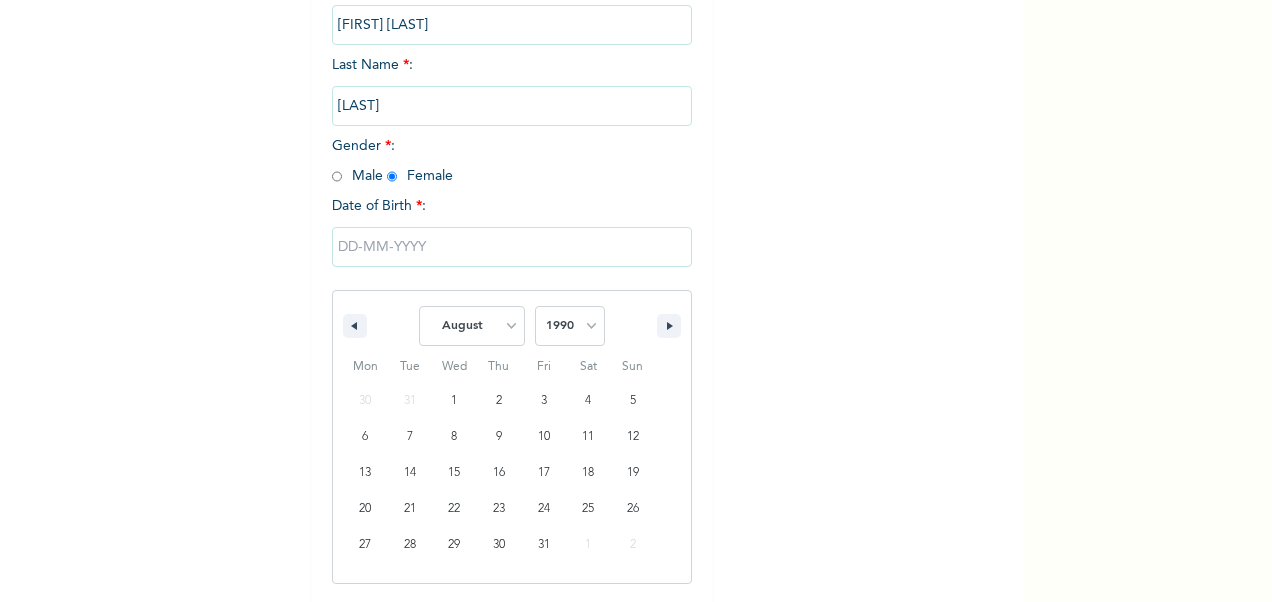 select on "9" 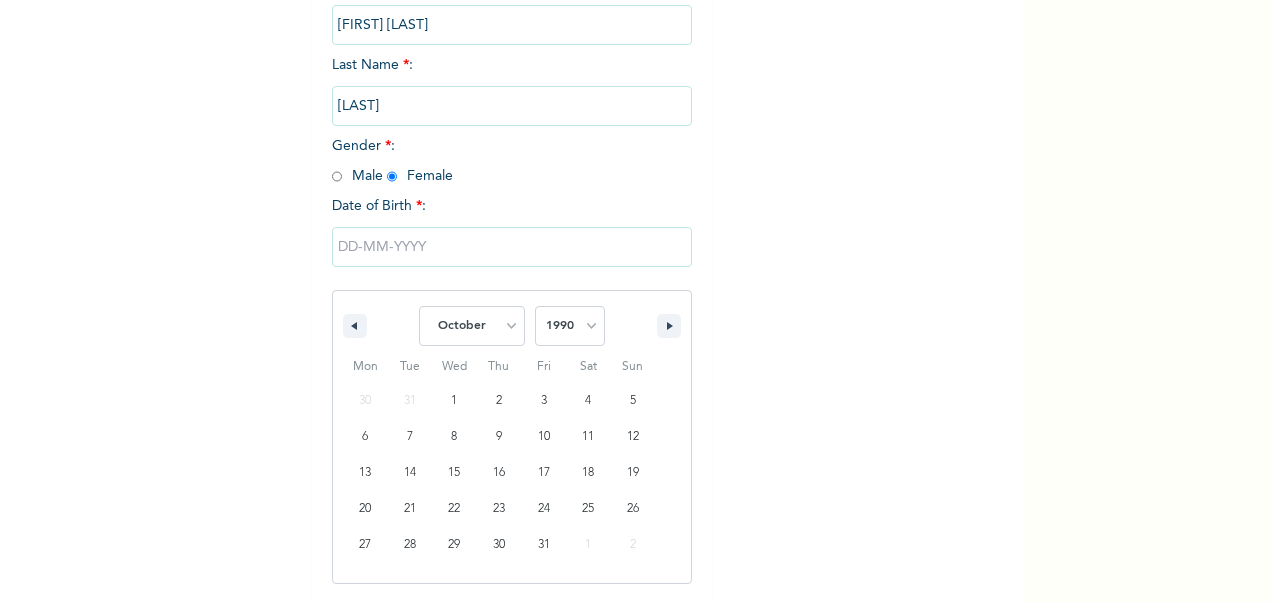 click on "January February March April May June July August September October November December" at bounding box center (472, 326) 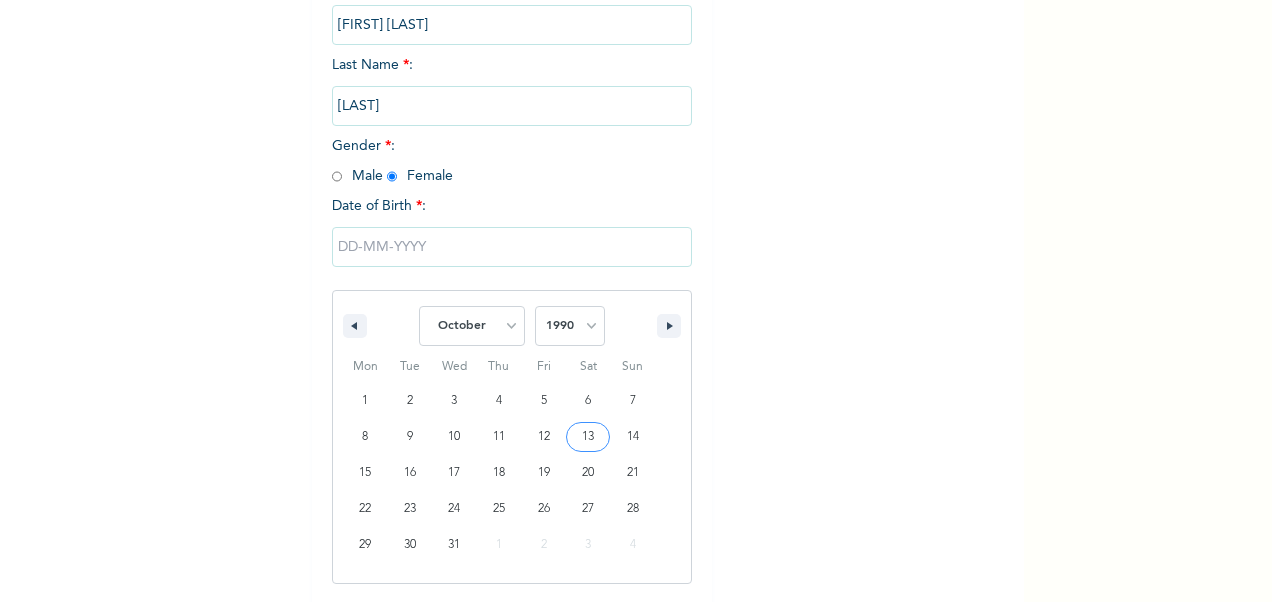 type on "[DATE]" 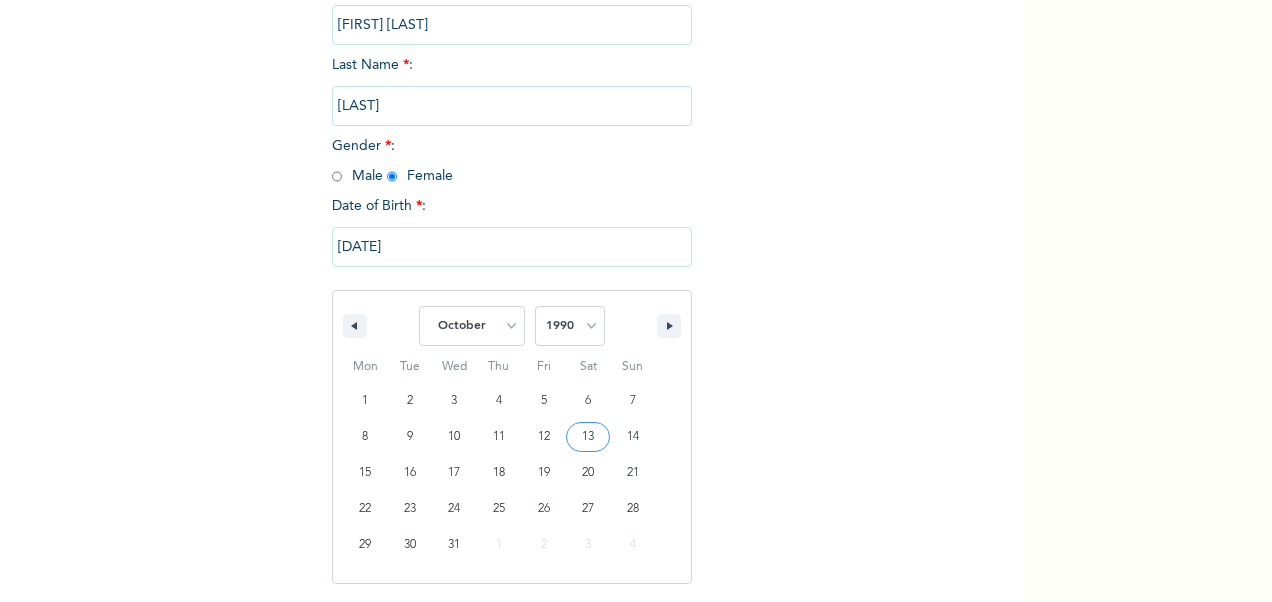 scroll, scrollTop: 164, scrollLeft: 0, axis: vertical 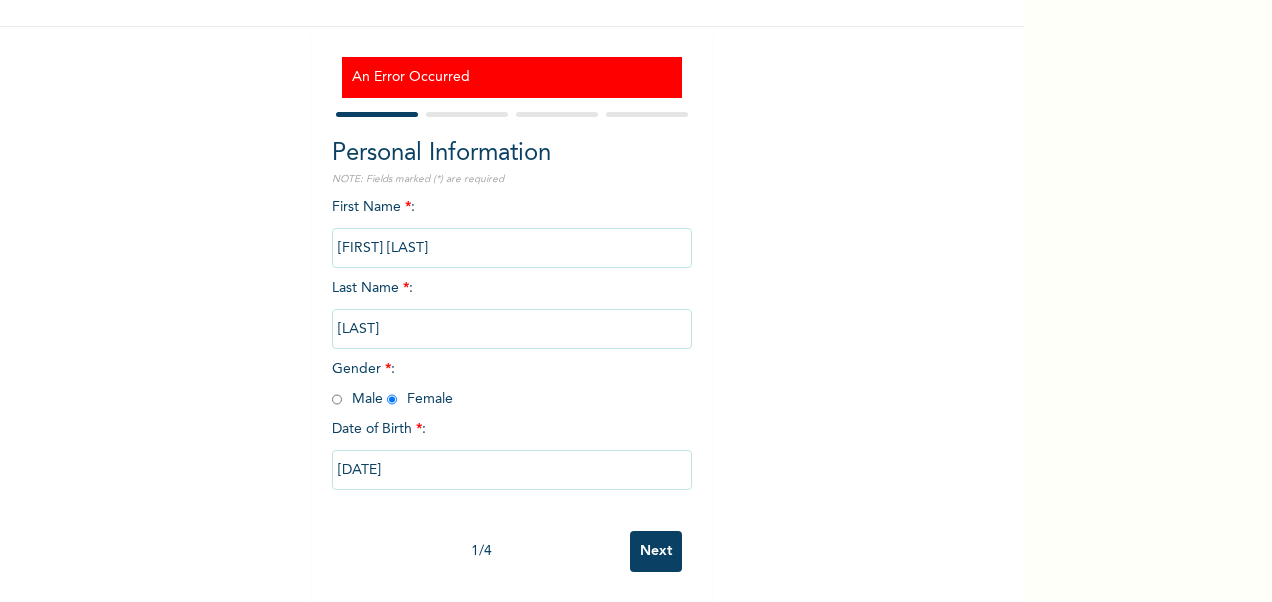 click on "Next" at bounding box center [656, 551] 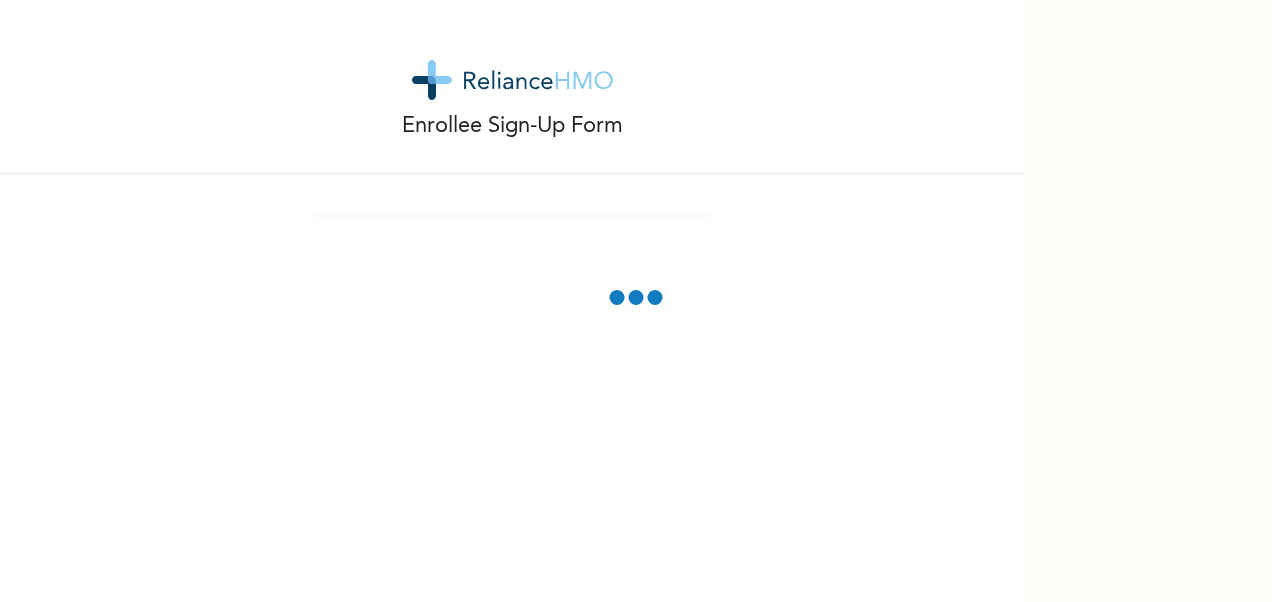 scroll, scrollTop: 0, scrollLeft: 0, axis: both 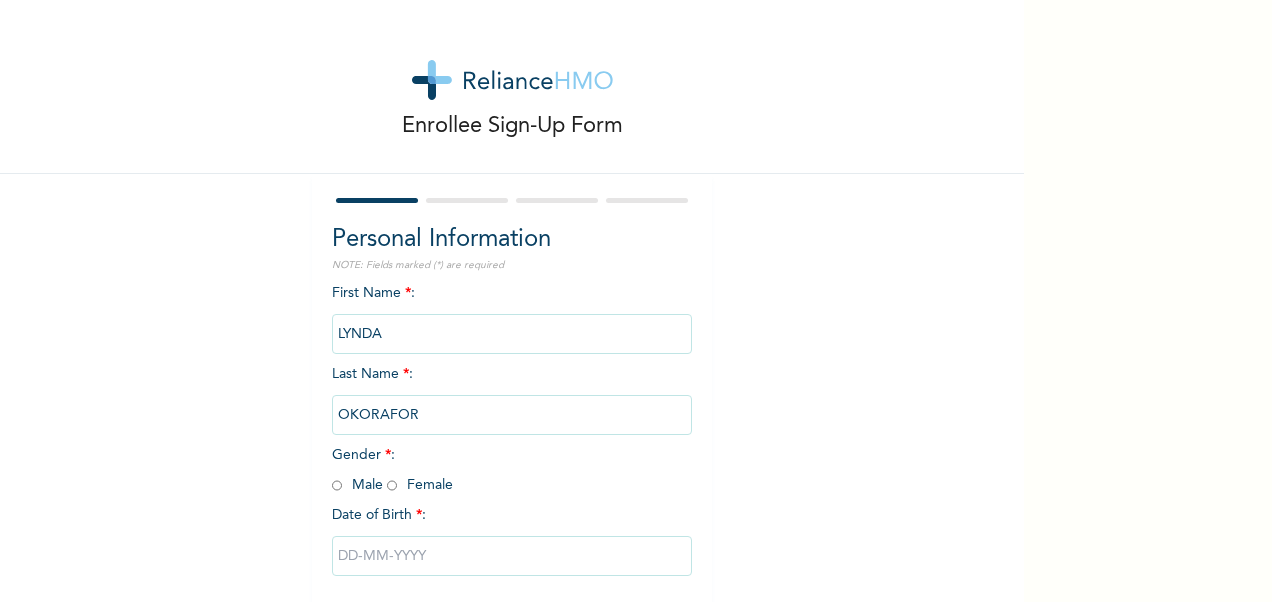 click at bounding box center [392, 485] 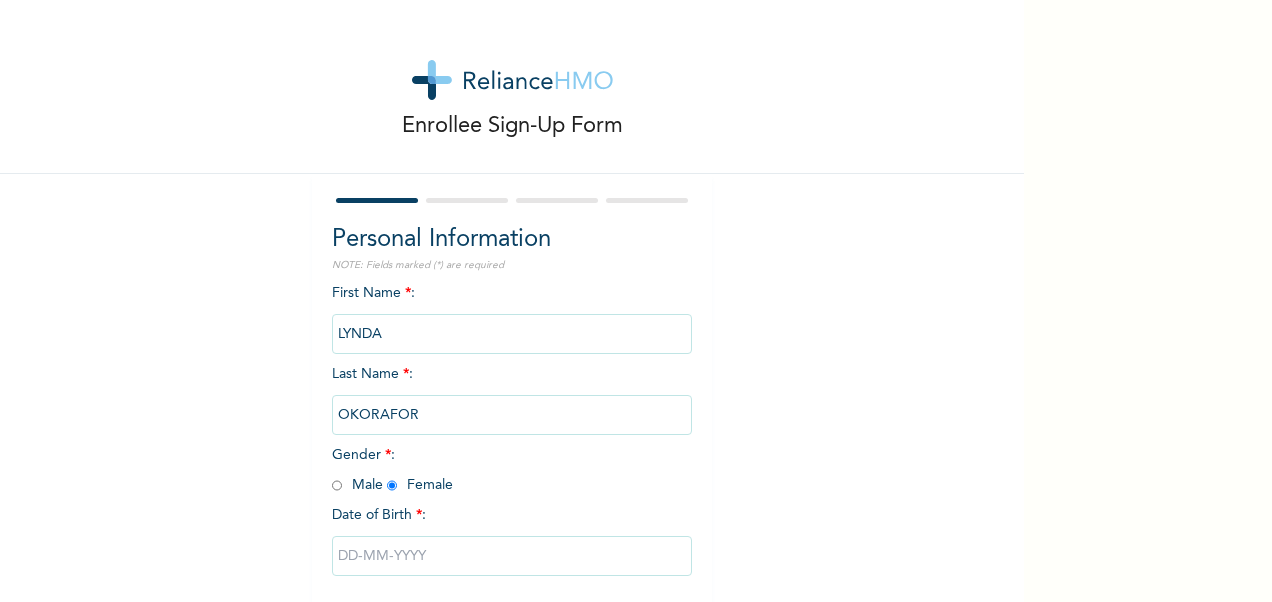 radio on "true" 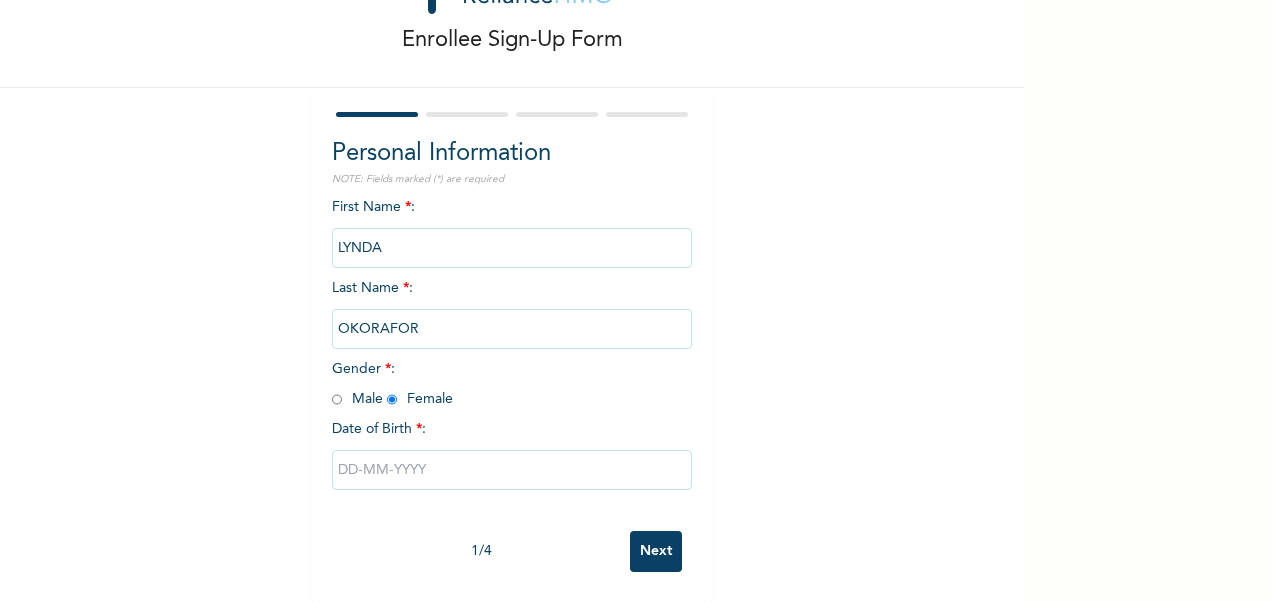 click at bounding box center (512, 470) 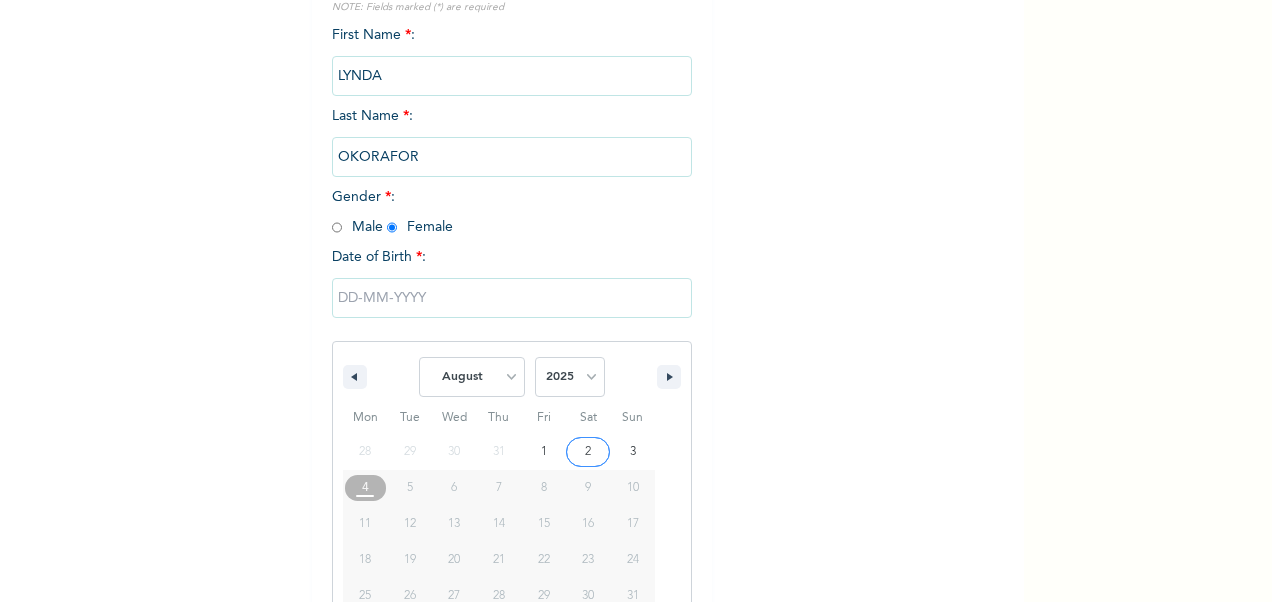 scroll, scrollTop: 266, scrollLeft: 0, axis: vertical 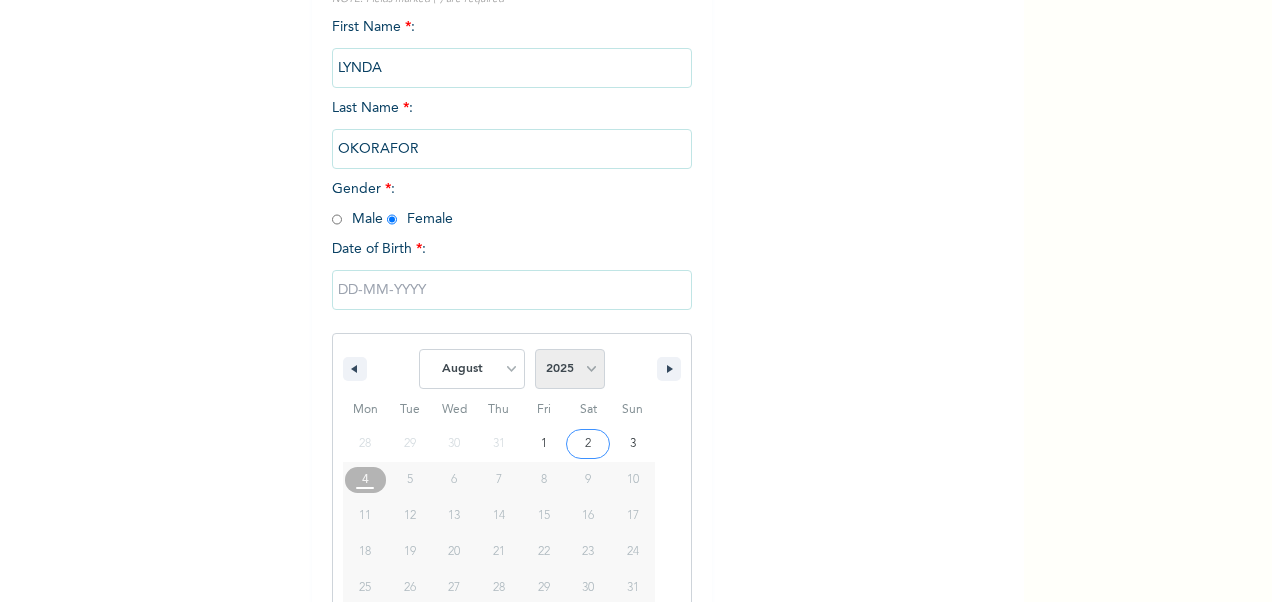 click on "2025 2024 2023 2022 2021 2020 2019 2018 2017 2016 2015 2014 2013 2012 2011 2010 2009 2008 2007 2006 2005 2004 2003 2002 2001 2000 1999 1998 1997 1996 1995 1994 1993 1992 1991 1990 1989 1988 1987 1986 1985 1984 1983 1982 1981 1980 1979 1978 1977 1976 1975 1974 1973 1972 1971 1970 1969 1968 1967 1966 1965 1964 1963 1962 1961 1960" at bounding box center [570, 369] 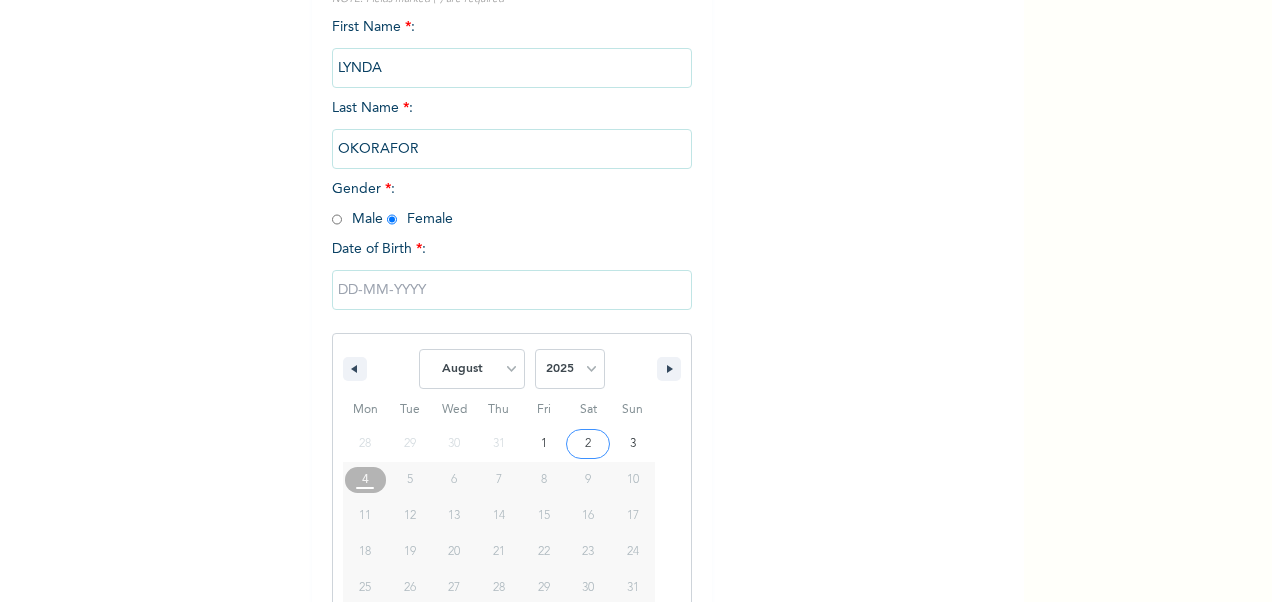 select on "1990" 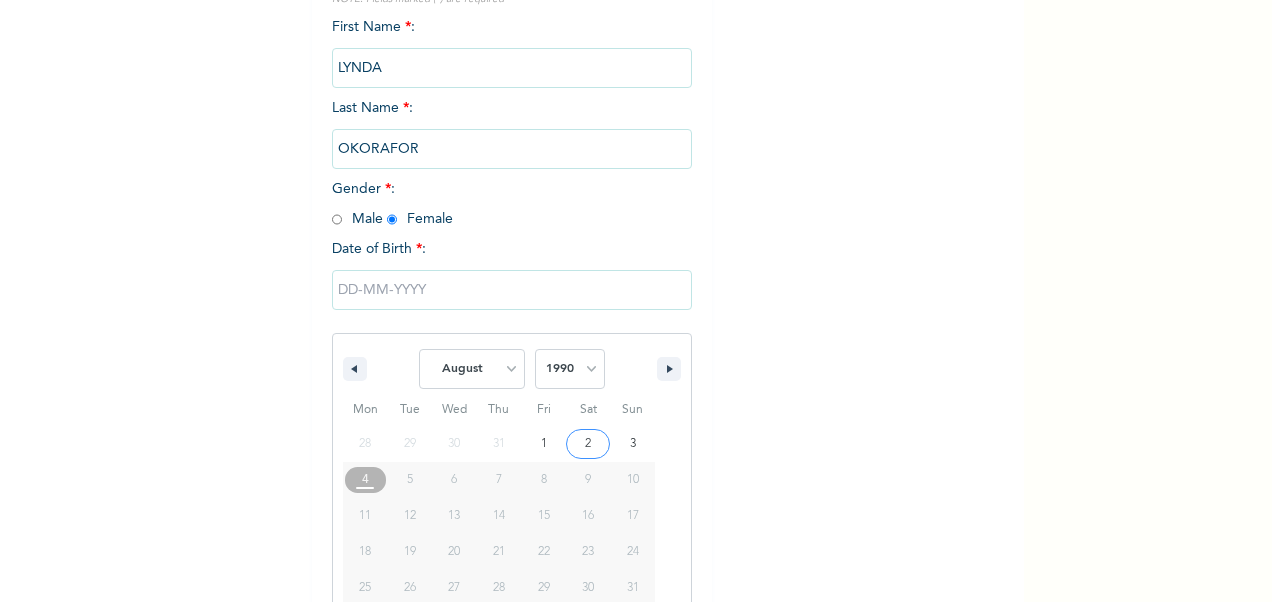 click on "2025 2024 2023 2022 2021 2020 2019 2018 2017 2016 2015 2014 2013 2012 2011 2010 2009 2008 2007 2006 2005 2004 2003 2002 2001 2000 1999 1998 1997 1996 1995 1994 1993 1992 1991 1990 1989 1988 1987 1986 1985 1984 1983 1982 1981 1980 1979 1978 1977 1976 1975 1974 1973 1972 1971 1970 1969 1968 1967 1966 1965 1964 1963 1962 1961 1960" at bounding box center [570, 369] 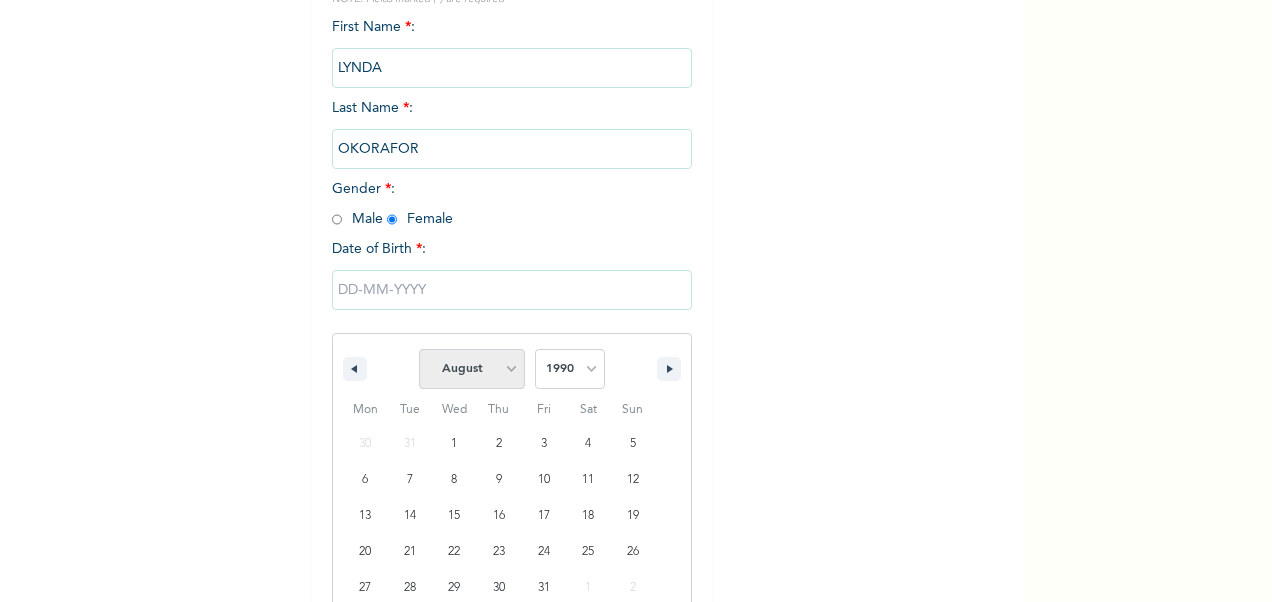click on "January February March April May June July August September October November December" at bounding box center [472, 369] 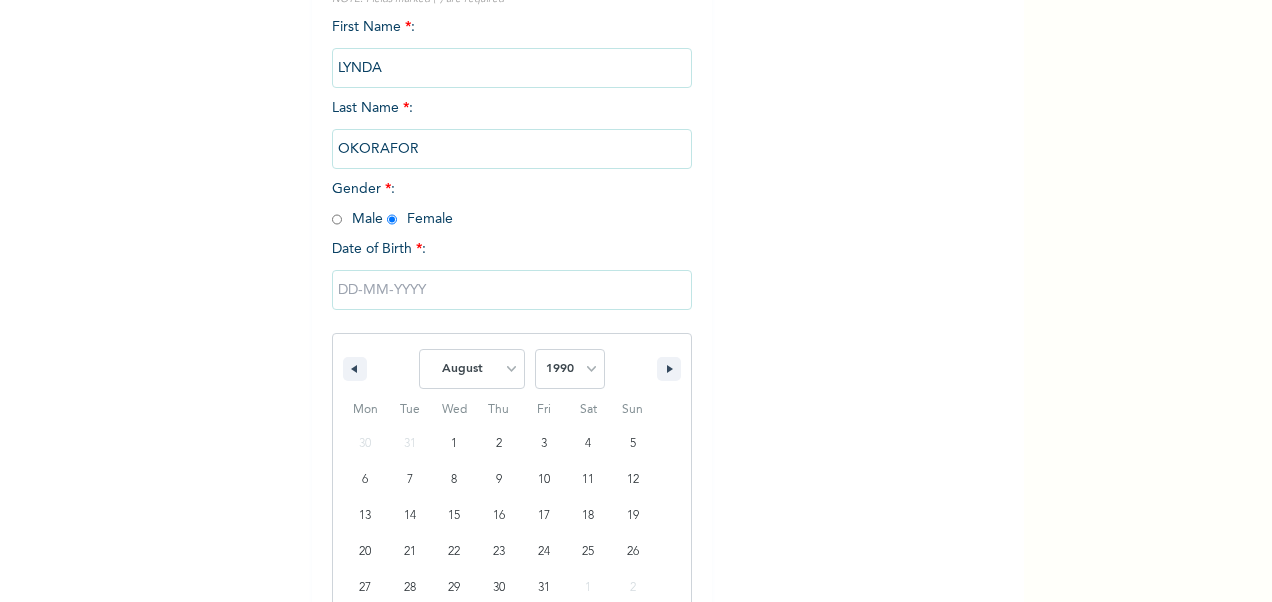 select on "9" 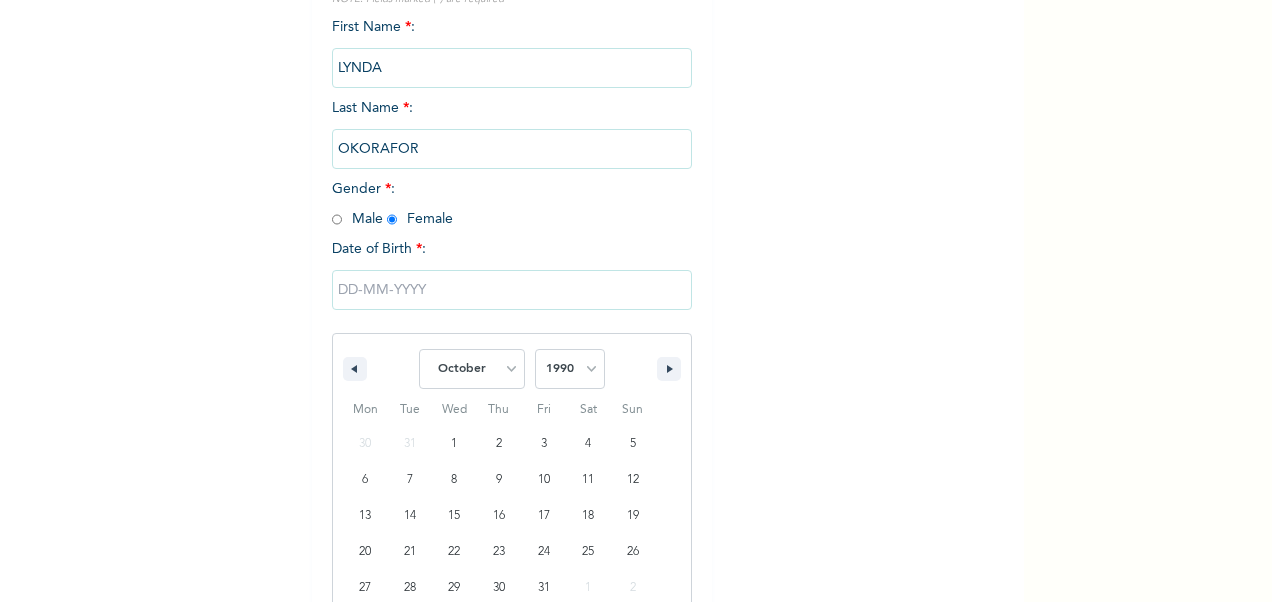 click on "January February March April May June July August September October November December" at bounding box center (472, 369) 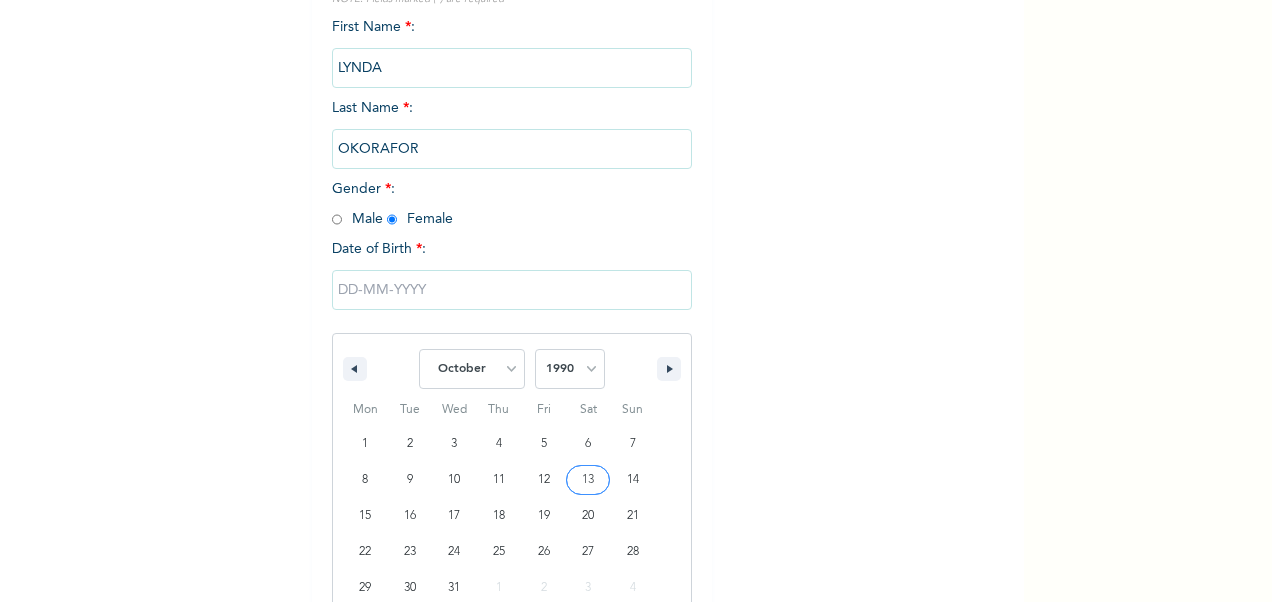 drag, startPoint x: 581, startPoint y: 482, endPoint x: 596, endPoint y: 477, distance: 15.811388 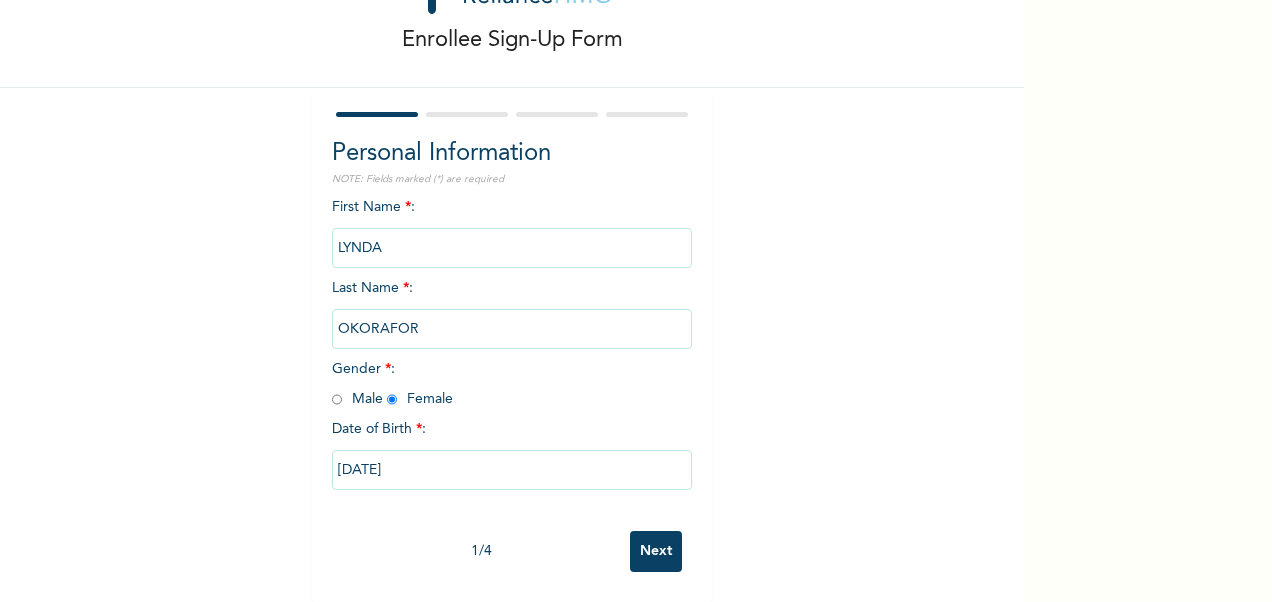 scroll, scrollTop: 104, scrollLeft: 0, axis: vertical 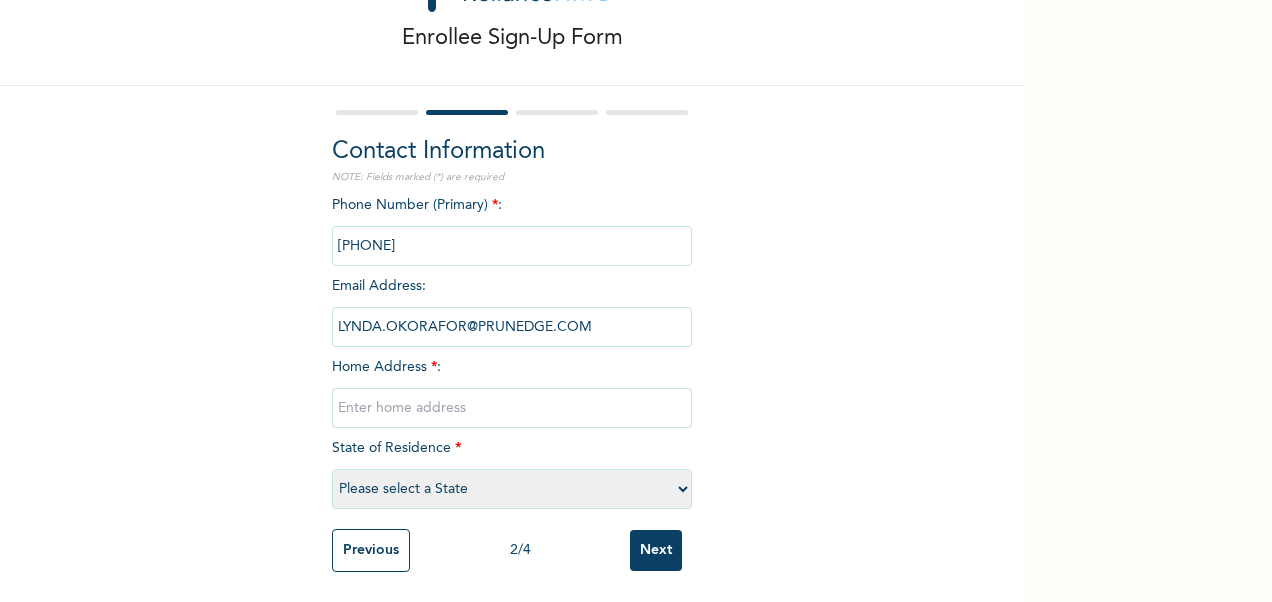 click at bounding box center (512, 408) 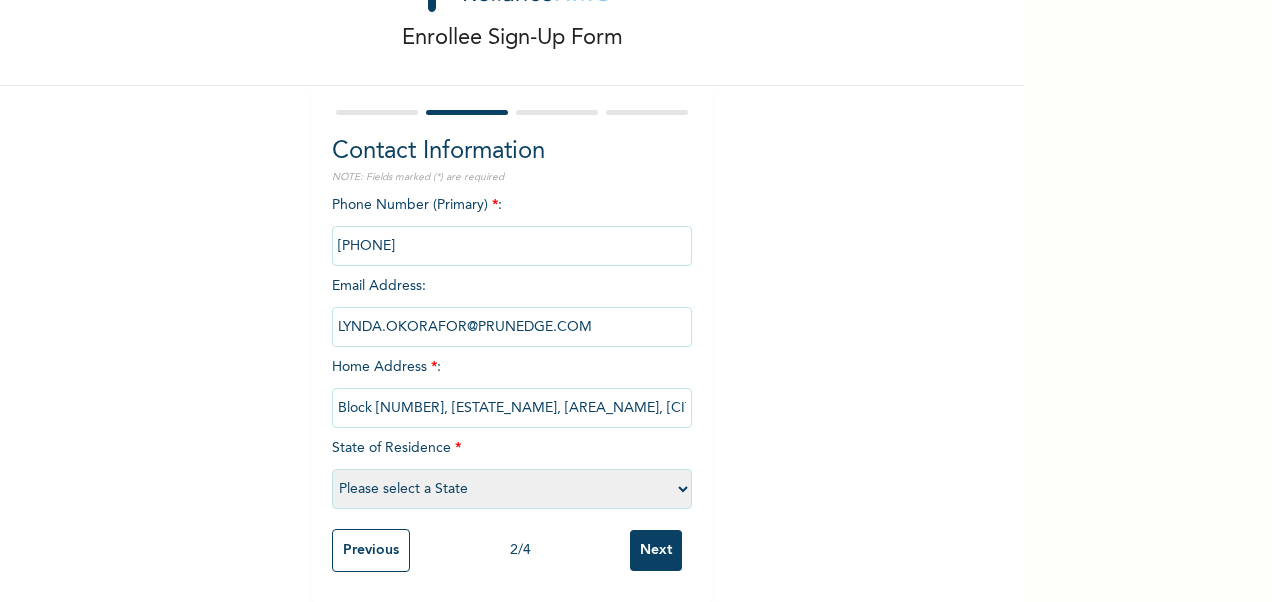 click on "Please select a State Abia Abuja (FCT) Adamawa Akwa Ibom Anambra Bauchi Bayelsa Benue Borno Cross River Delta Ebonyi Edo Ekiti Enugu Gombe Imo Jigawa Kaduna Kano Katsina Kebbi Kogi Kwara Lagos Nasarawa Niger Ogun Ondo Osun Oyo Plateau Rivers Sokoto Taraba Yobe Zamfara" at bounding box center [512, 489] 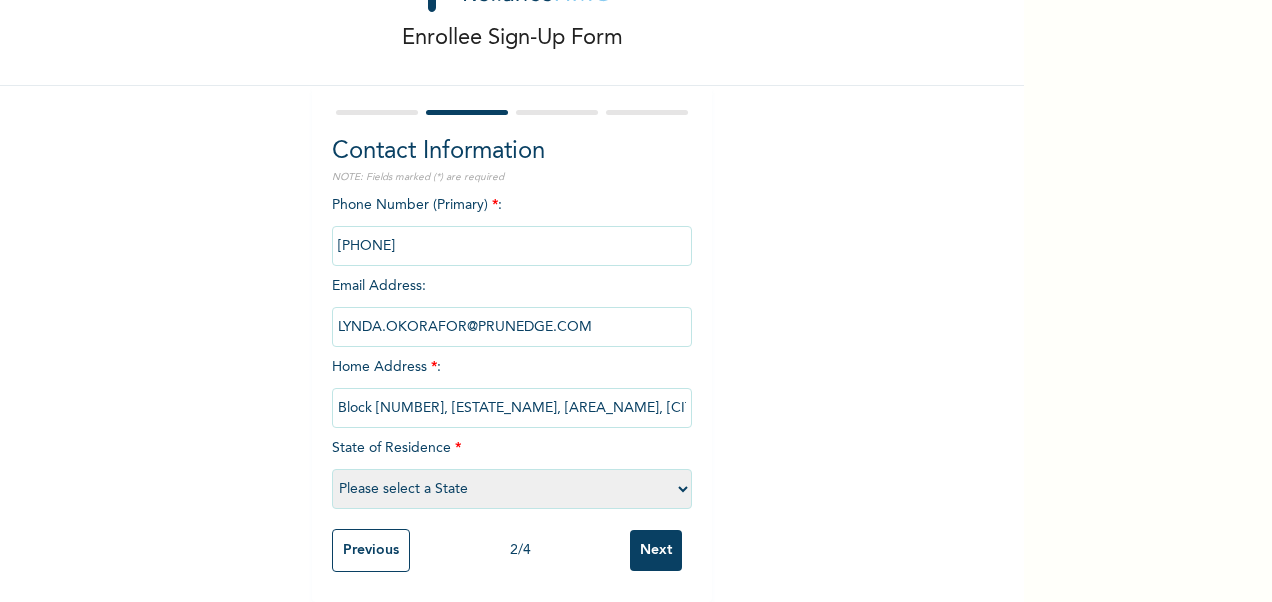 drag, startPoint x: 582, startPoint y: 390, endPoint x: 328, endPoint y: 411, distance: 254.86664 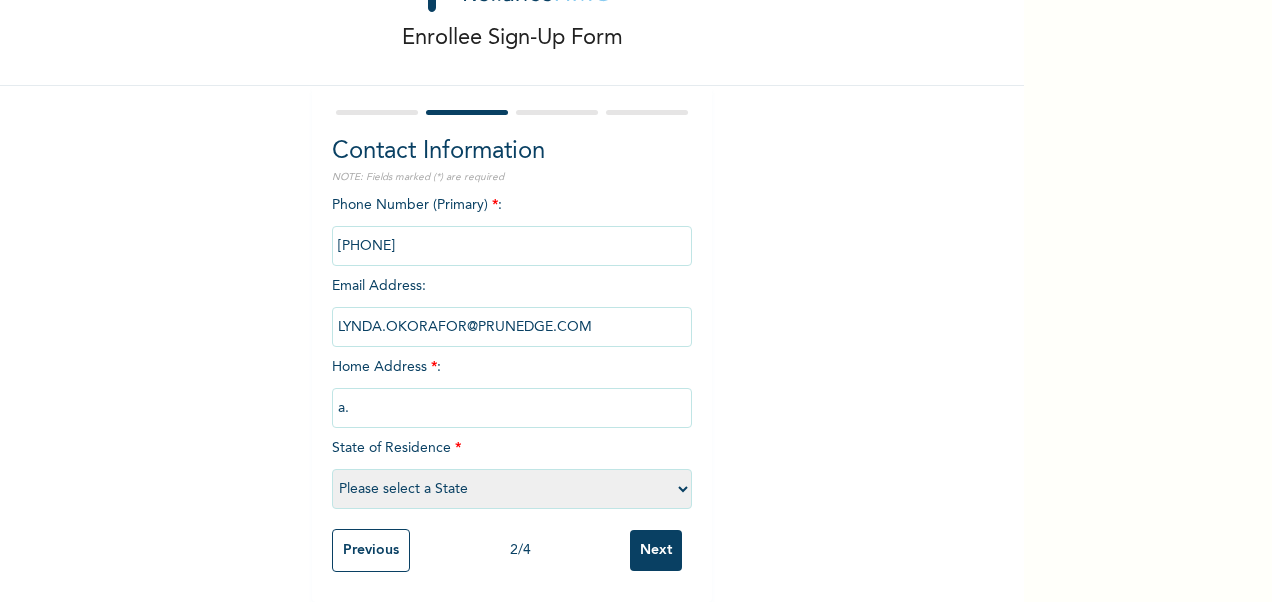 click on "a." at bounding box center (512, 408) 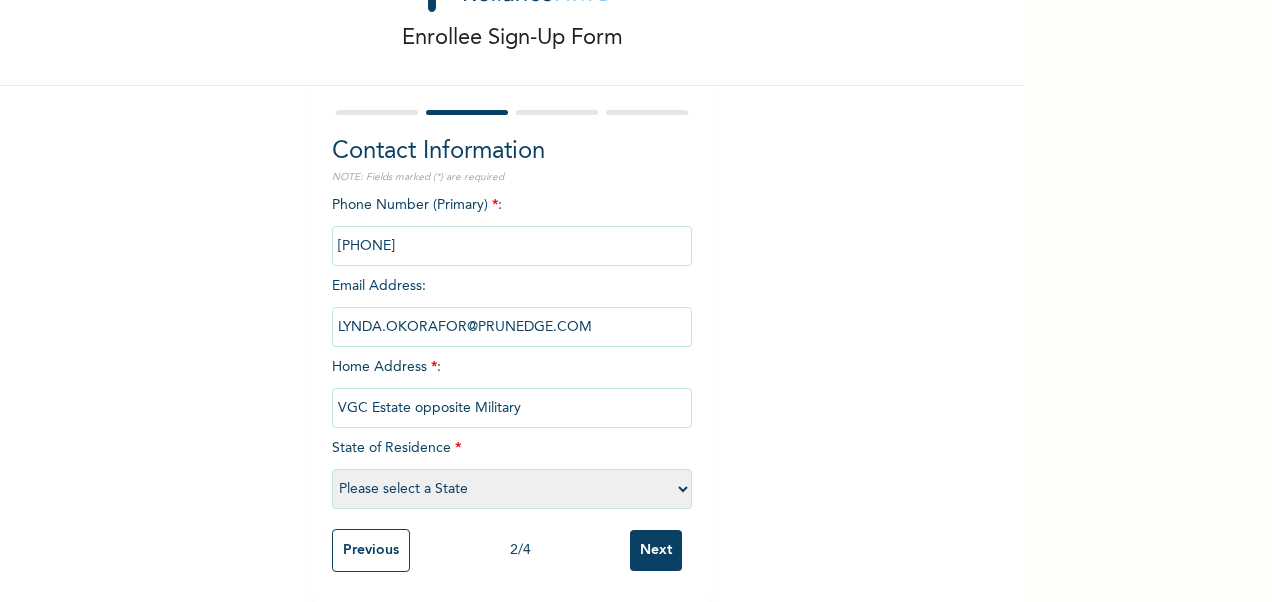 click on "VGC Estate opposite Military" at bounding box center [512, 408] 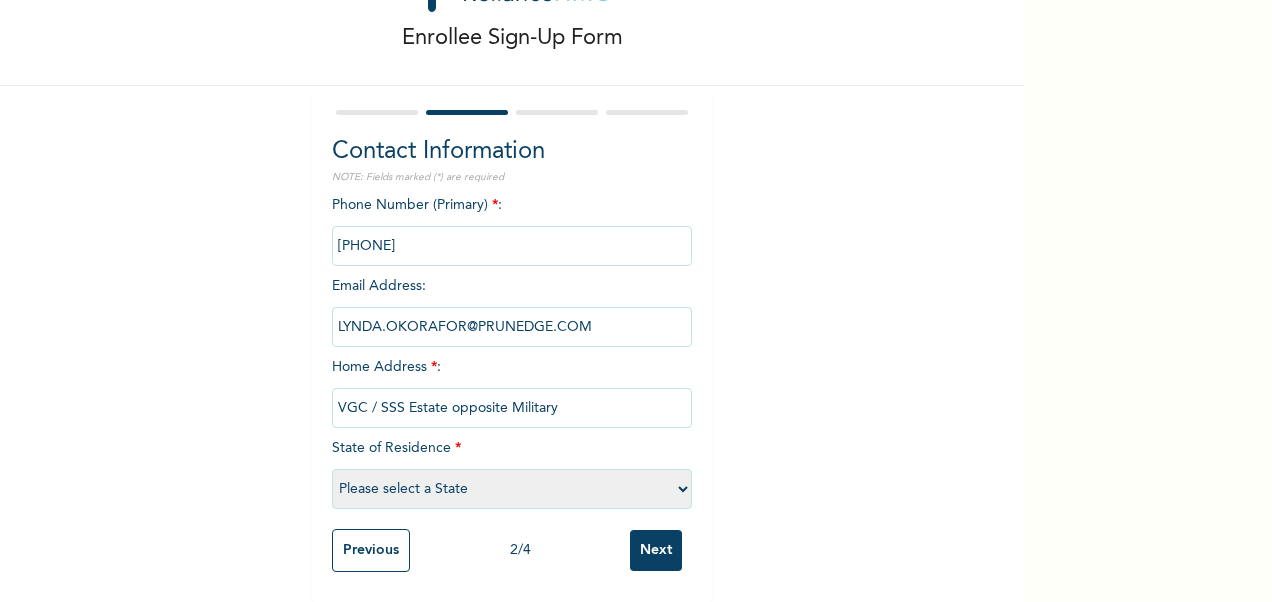 click on "VGC / SSS Estate opposite Military" at bounding box center [512, 408] 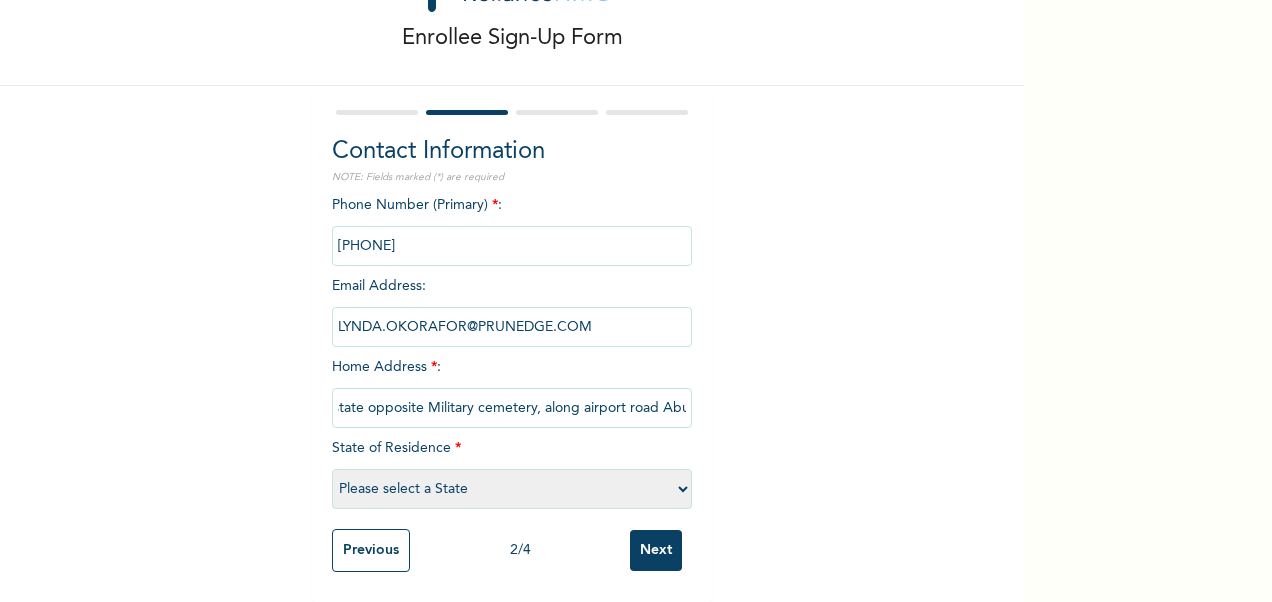 scroll, scrollTop: 0, scrollLeft: 95, axis: horizontal 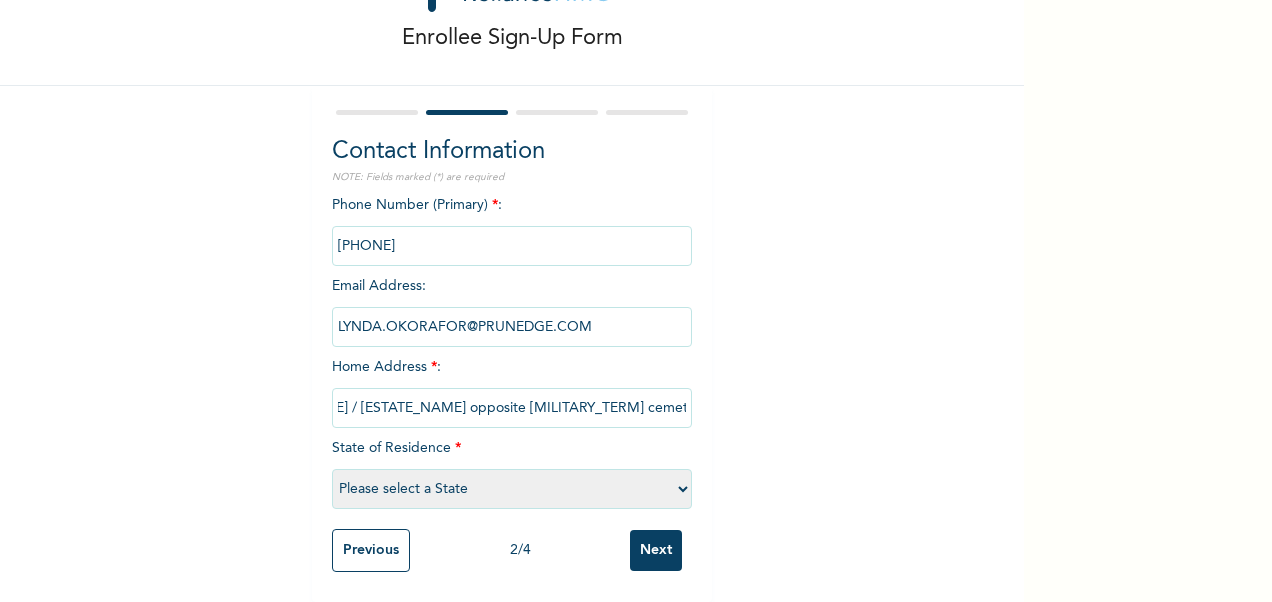 type on "[ESTATE_NAME] / [ESTATE_NAME] opposite [MILITARY_TERM] cemetery, along airport road [CITY]" 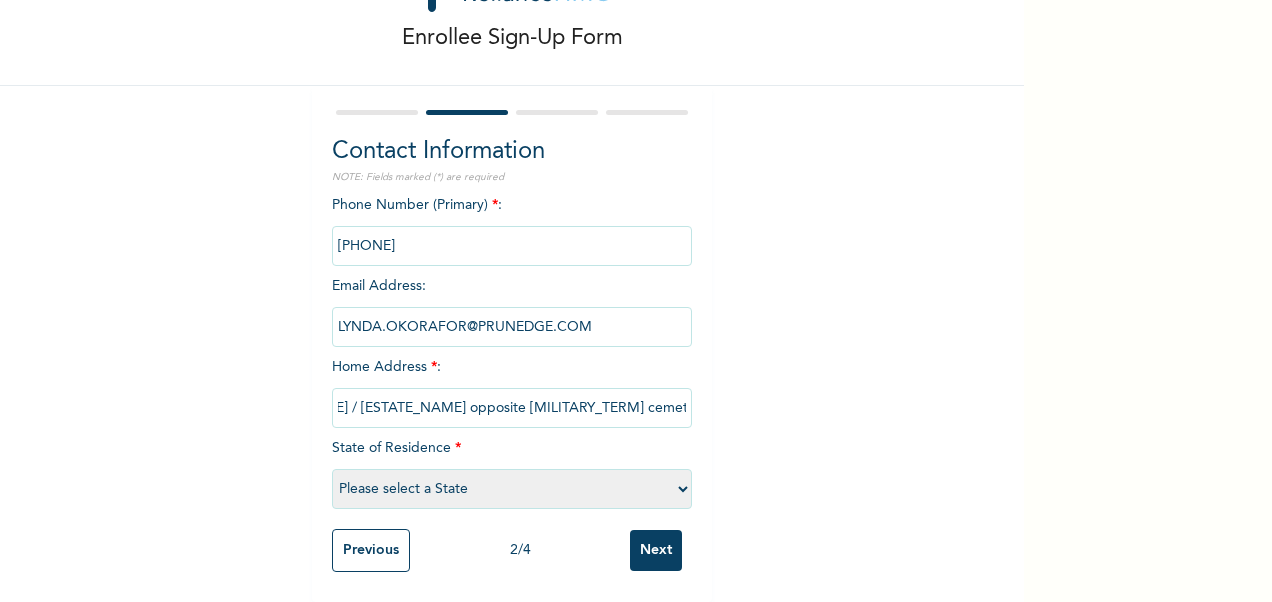 click on "Please select a State Abia Abuja (FCT) Adamawa Akwa Ibom Anambra Bauchi Bayelsa Benue Borno Cross River Delta Ebonyi Edo Ekiti Enugu Gombe Imo Jigawa Kaduna Kano Katsina Kebbi Kogi Kwara Lagos Nasarawa Niger Ogun Ondo Osun Oyo Plateau Rivers Sokoto Taraba Yobe Zamfara" at bounding box center (512, 489) 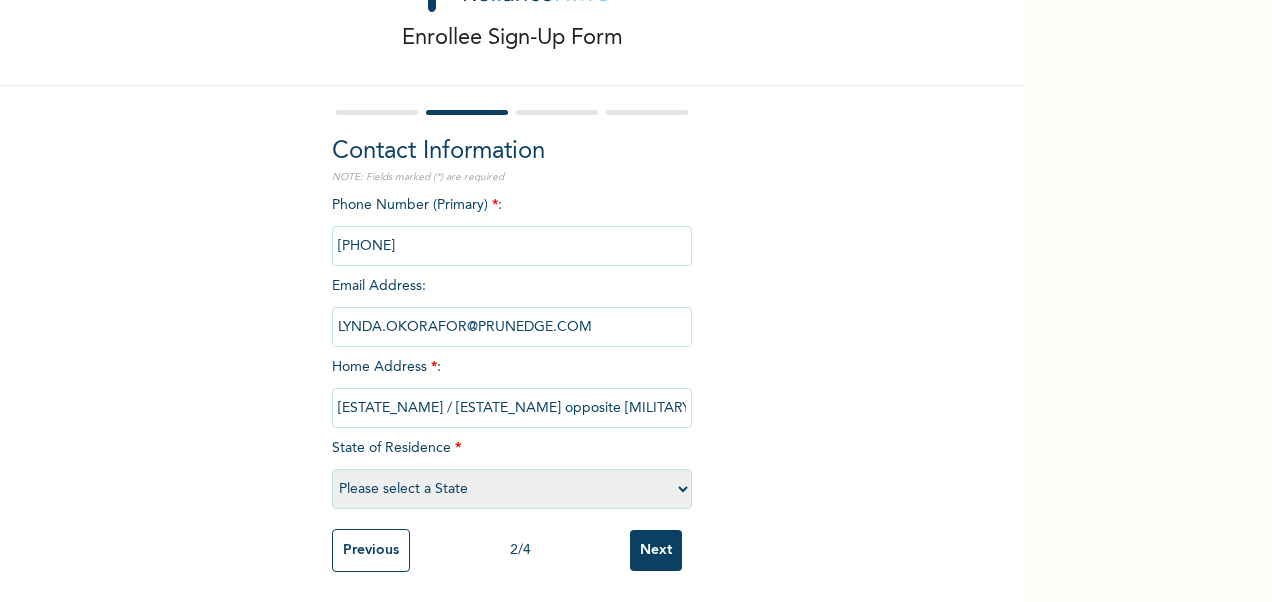 select on "15" 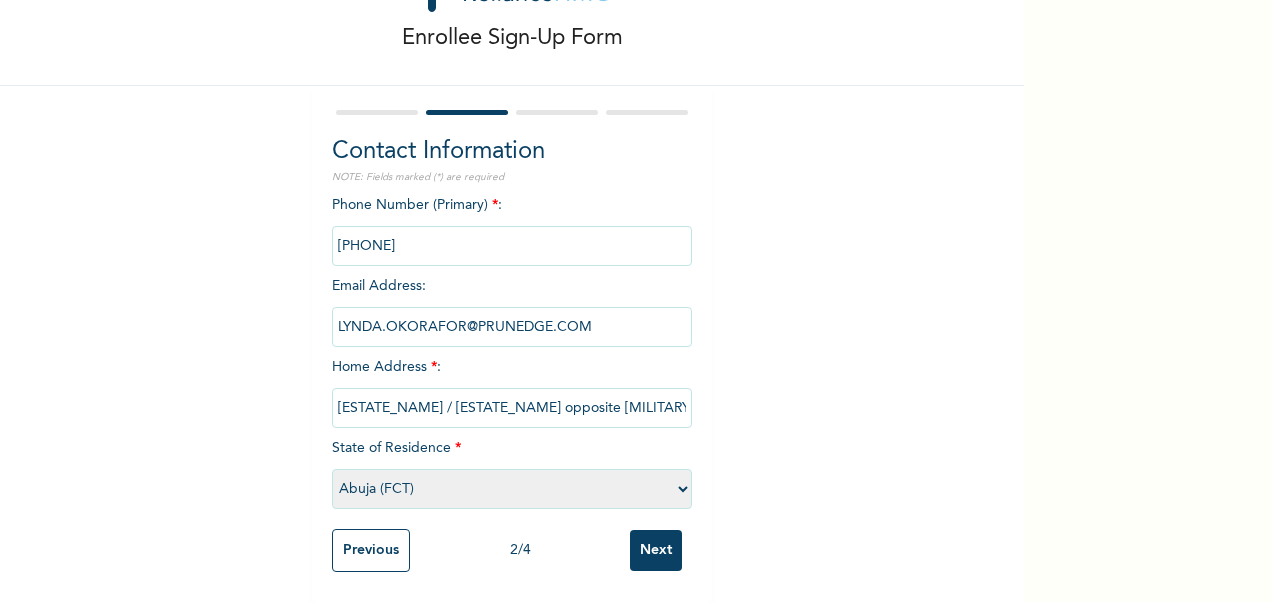 click on "Please select a State Abia Abuja (FCT) Adamawa Akwa Ibom Anambra Bauchi Bayelsa Benue Borno Cross River Delta Ebonyi Edo Ekiti Enugu Gombe Imo Jigawa Kaduna Kano Katsina Kebbi Kogi Kwara Lagos Nasarawa Niger Ogun Ondo Osun Oyo Plateau Rivers Sokoto Taraba Yobe Zamfara" at bounding box center (512, 489) 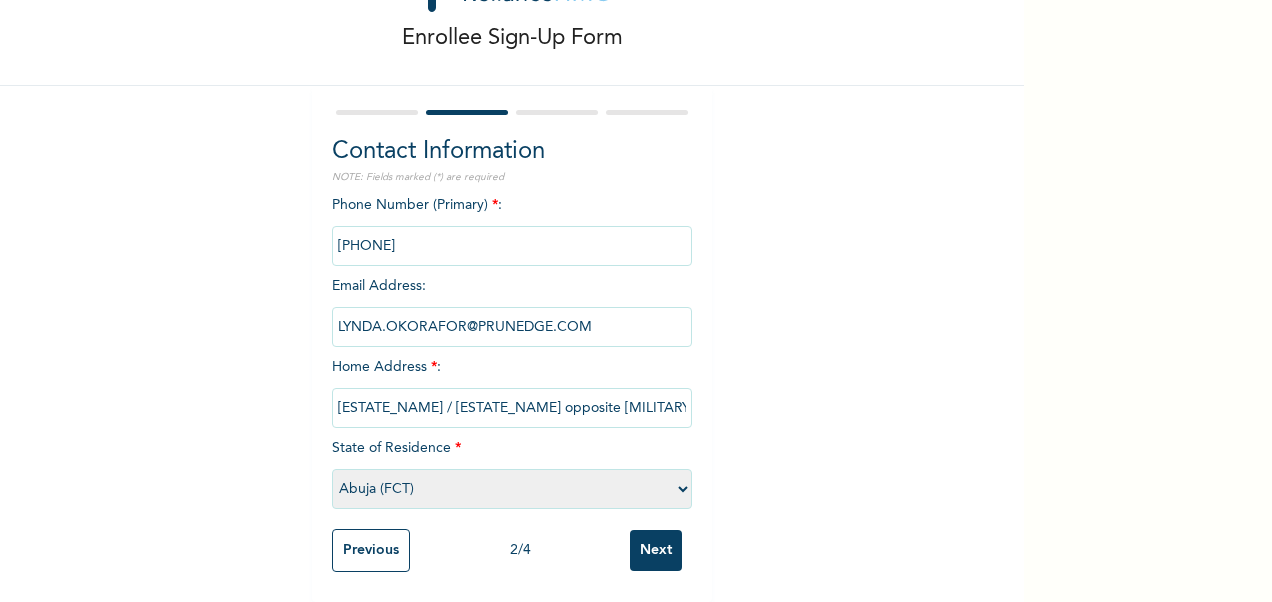 scroll, scrollTop: 106, scrollLeft: 0, axis: vertical 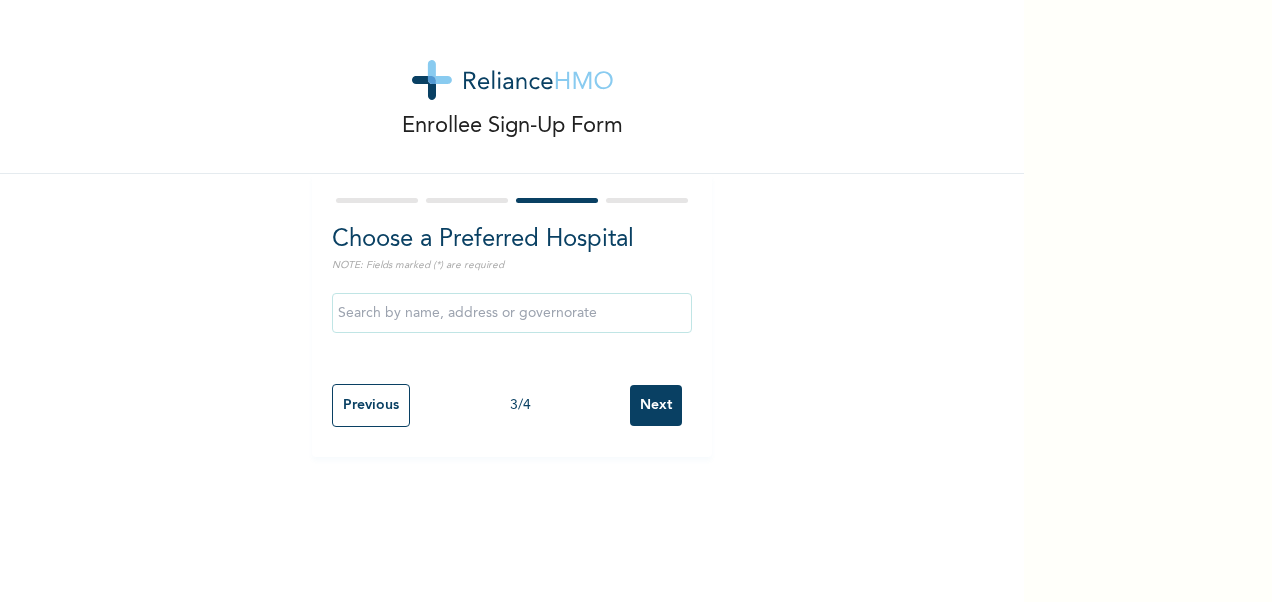 click at bounding box center [512, 313] 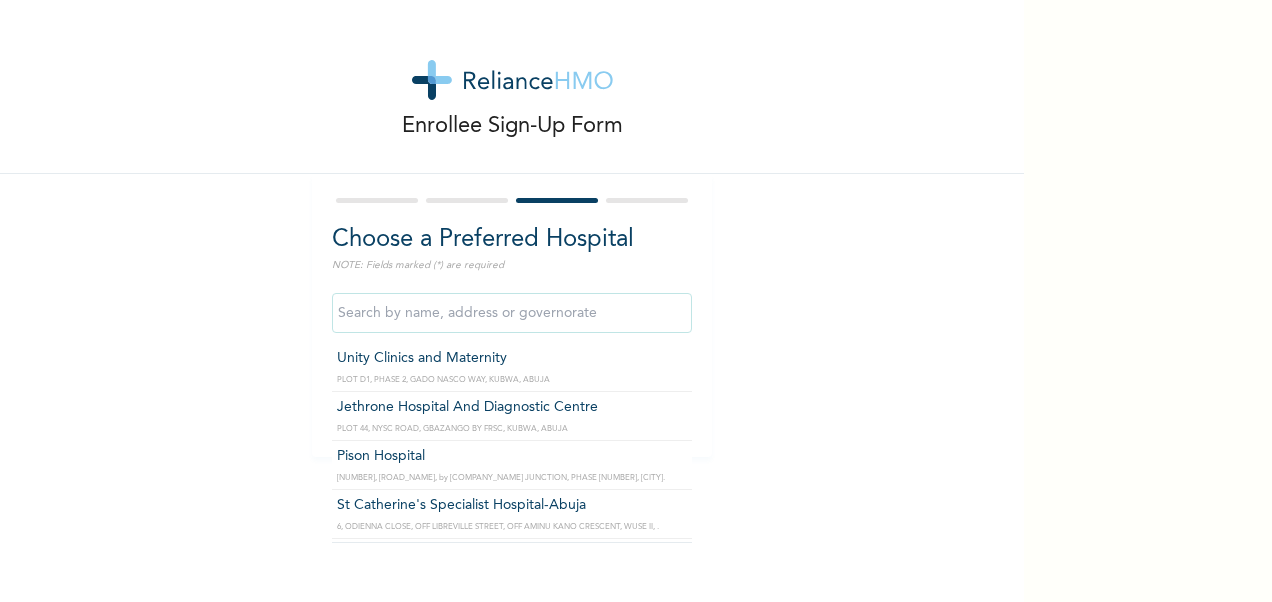 type on "St Catherine's Specialist Hospital-Abuja" 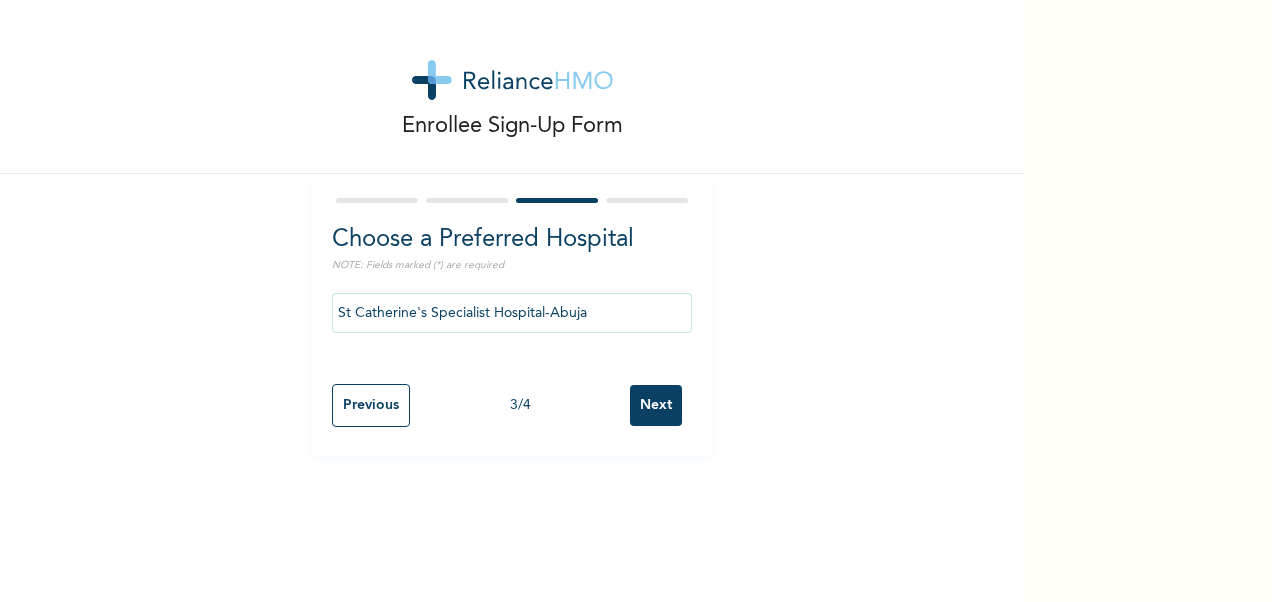 click on "Next" at bounding box center (656, 405) 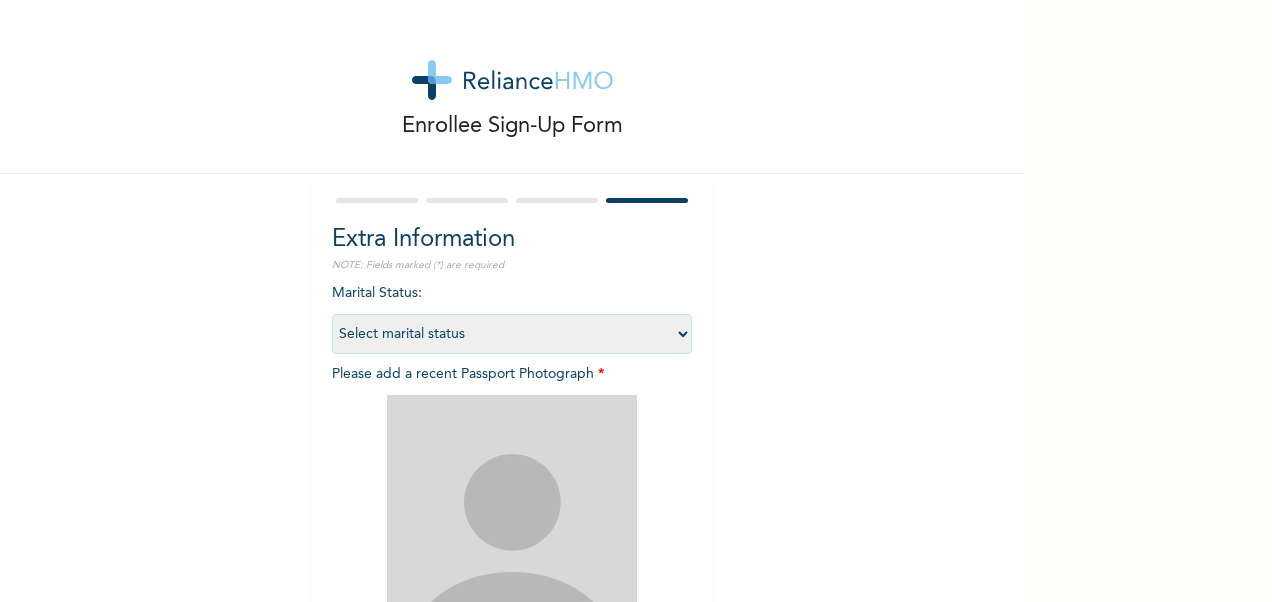 click on "Select marital status Single Married Divorced Widow/Widower" at bounding box center (512, 334) 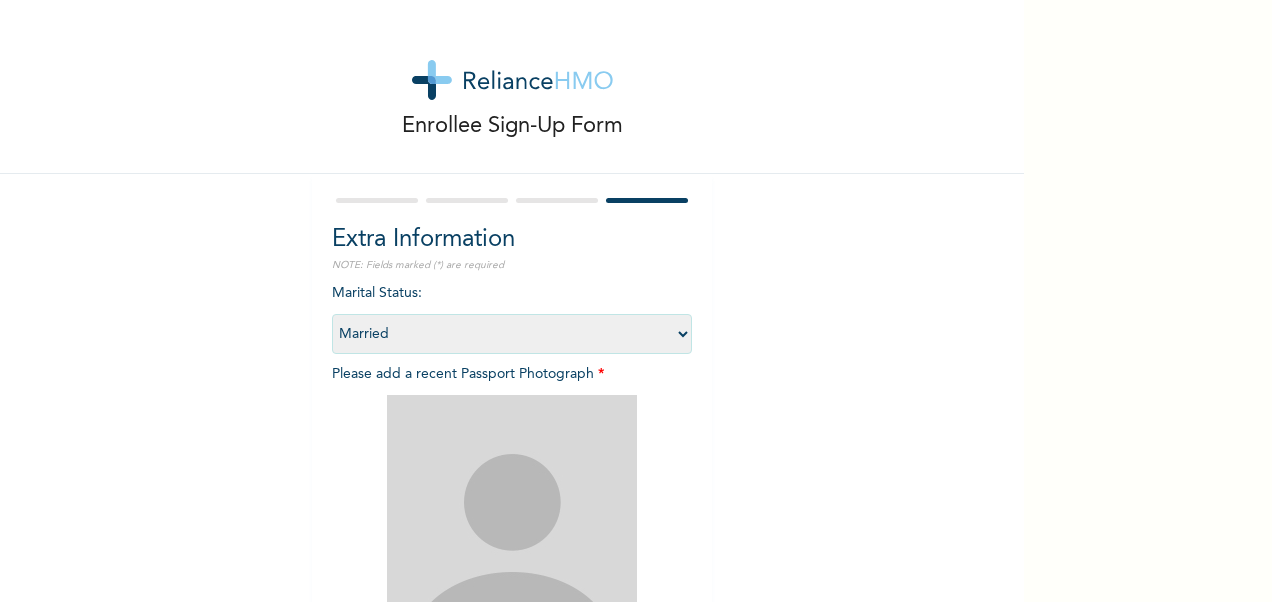 click on "Select marital status Single Married Divorced Widow/Widower" at bounding box center [512, 334] 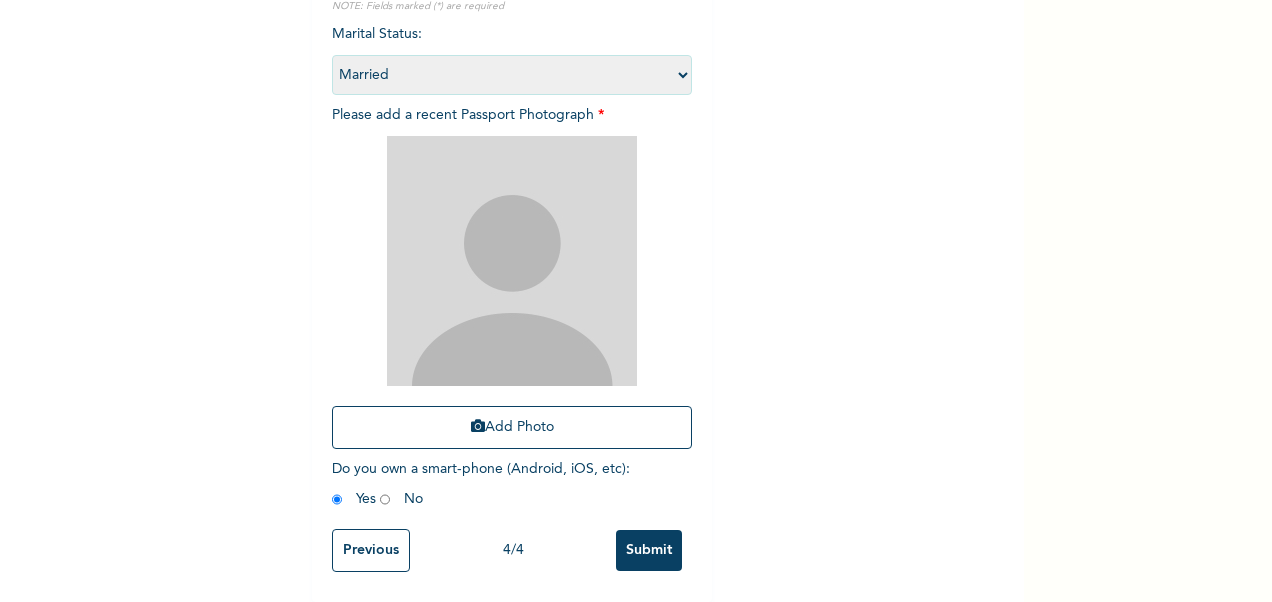 scroll, scrollTop: 266, scrollLeft: 0, axis: vertical 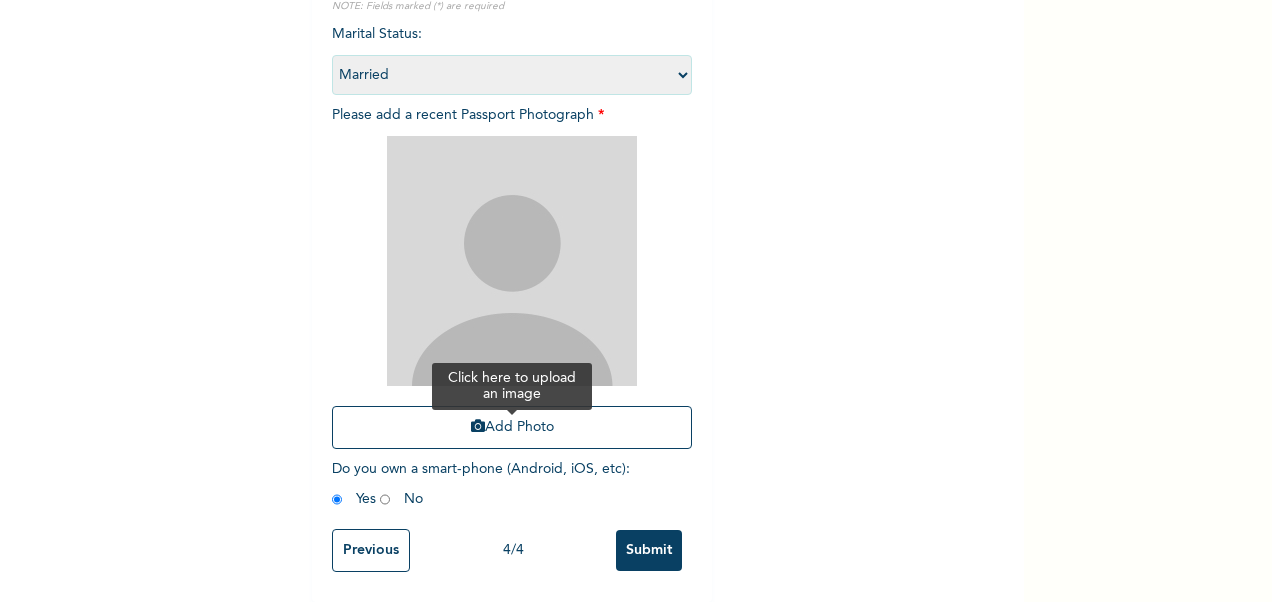 click at bounding box center (478, 426) 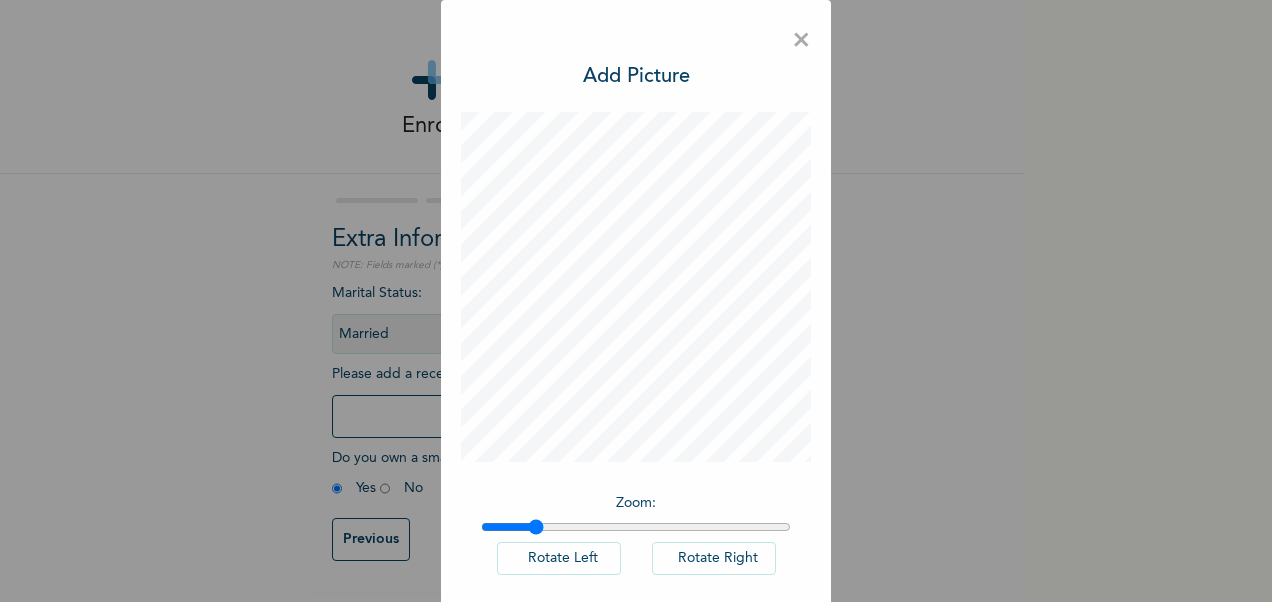 drag, startPoint x: 476, startPoint y: 528, endPoint x: 528, endPoint y: 539, distance: 53.15073 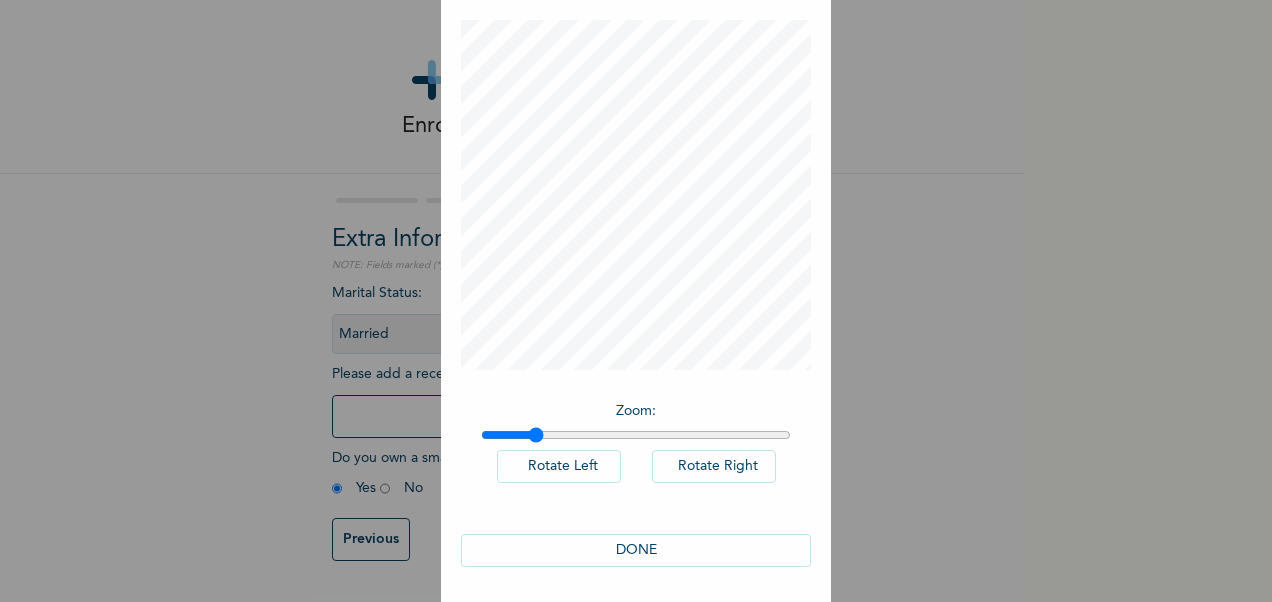 scroll, scrollTop: 95, scrollLeft: 0, axis: vertical 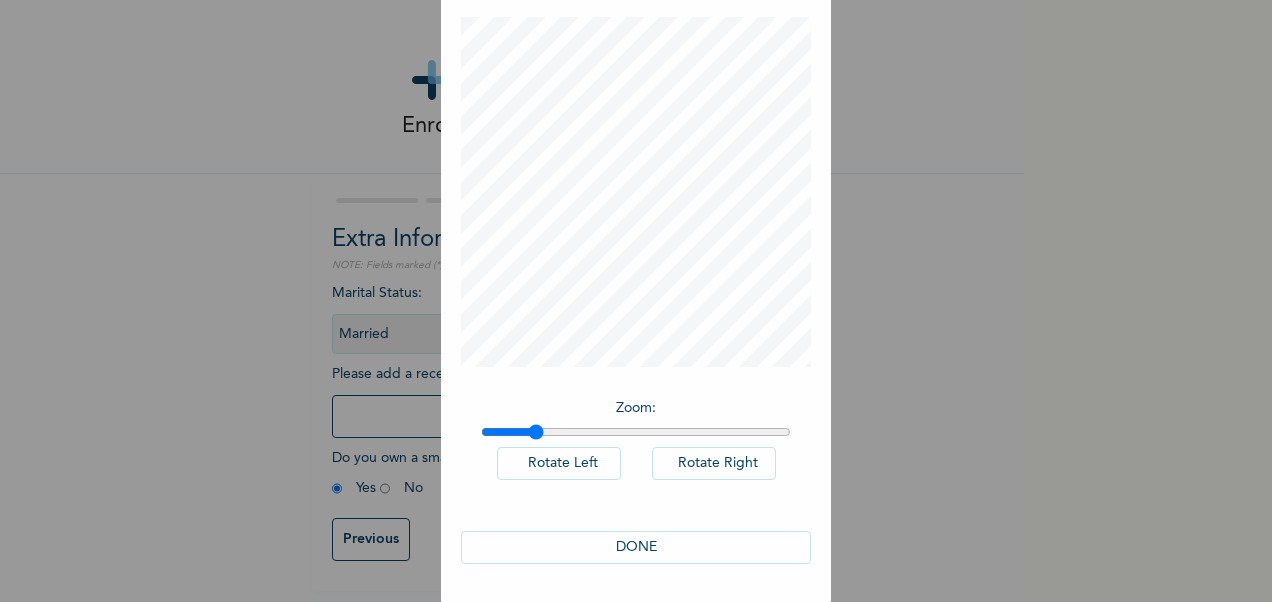 click on "DONE" at bounding box center [636, 547] 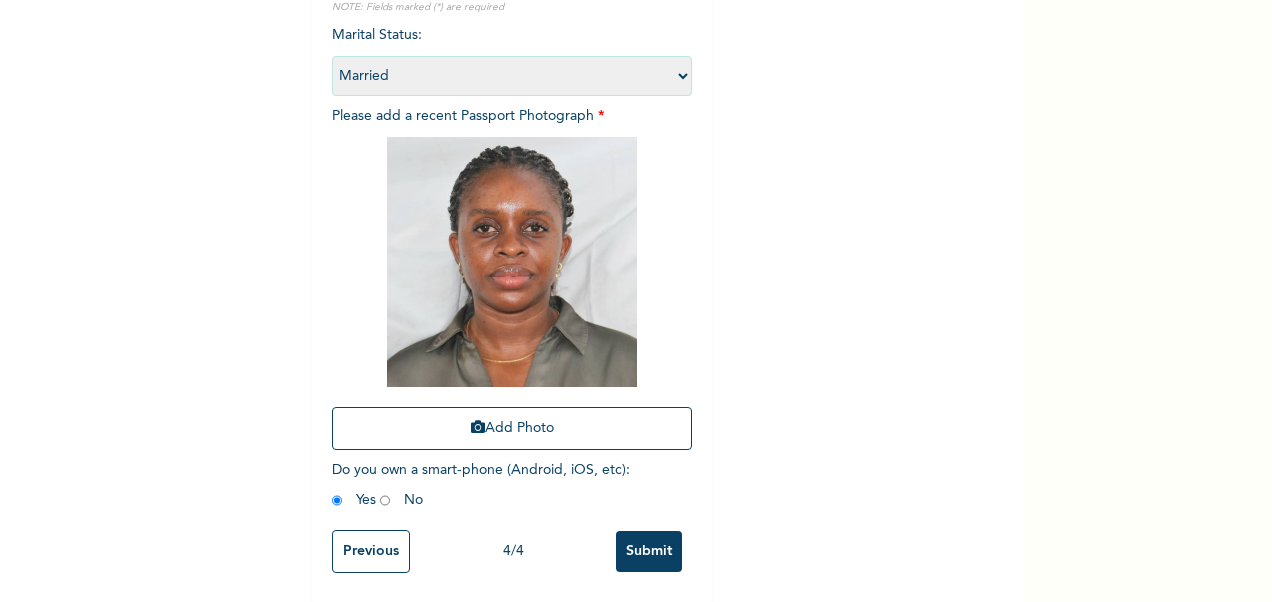 scroll, scrollTop: 276, scrollLeft: 0, axis: vertical 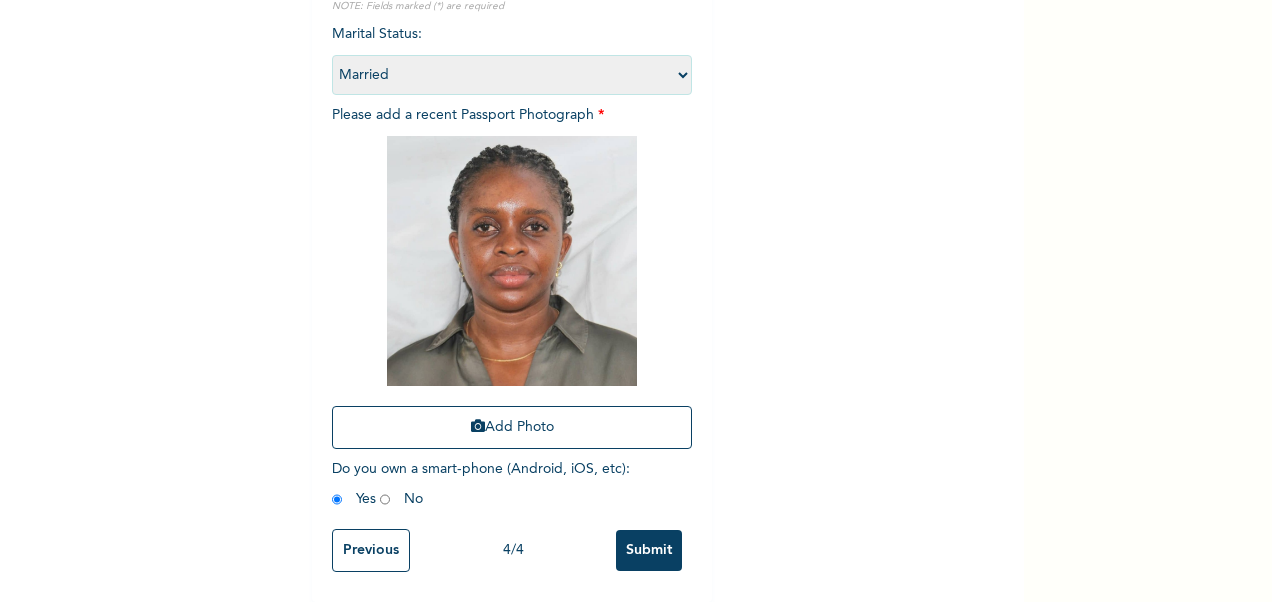 click on "Submit" at bounding box center (649, 550) 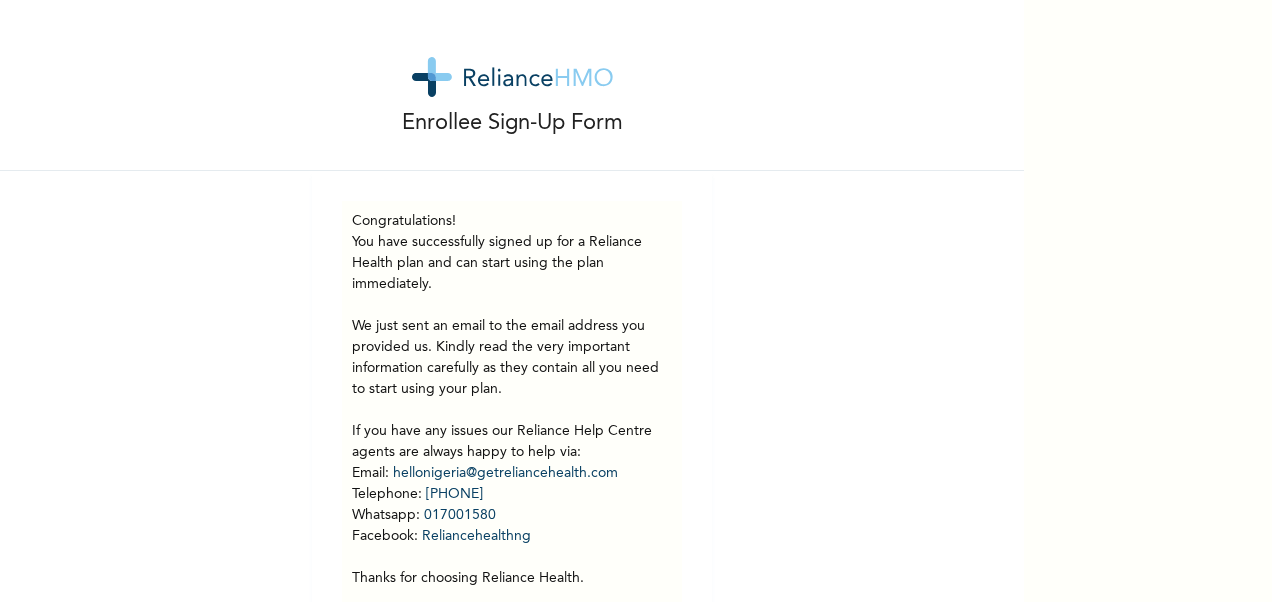 scroll, scrollTop: 0, scrollLeft: 0, axis: both 